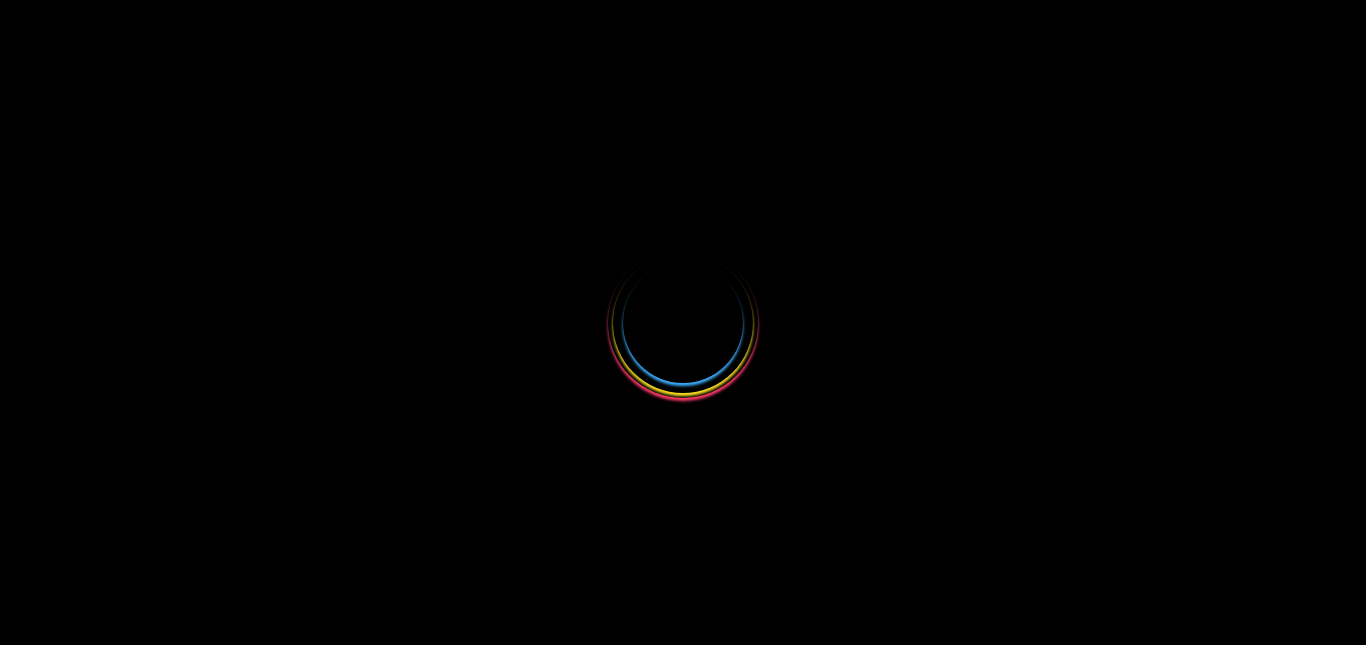 scroll, scrollTop: 0, scrollLeft: 0, axis: both 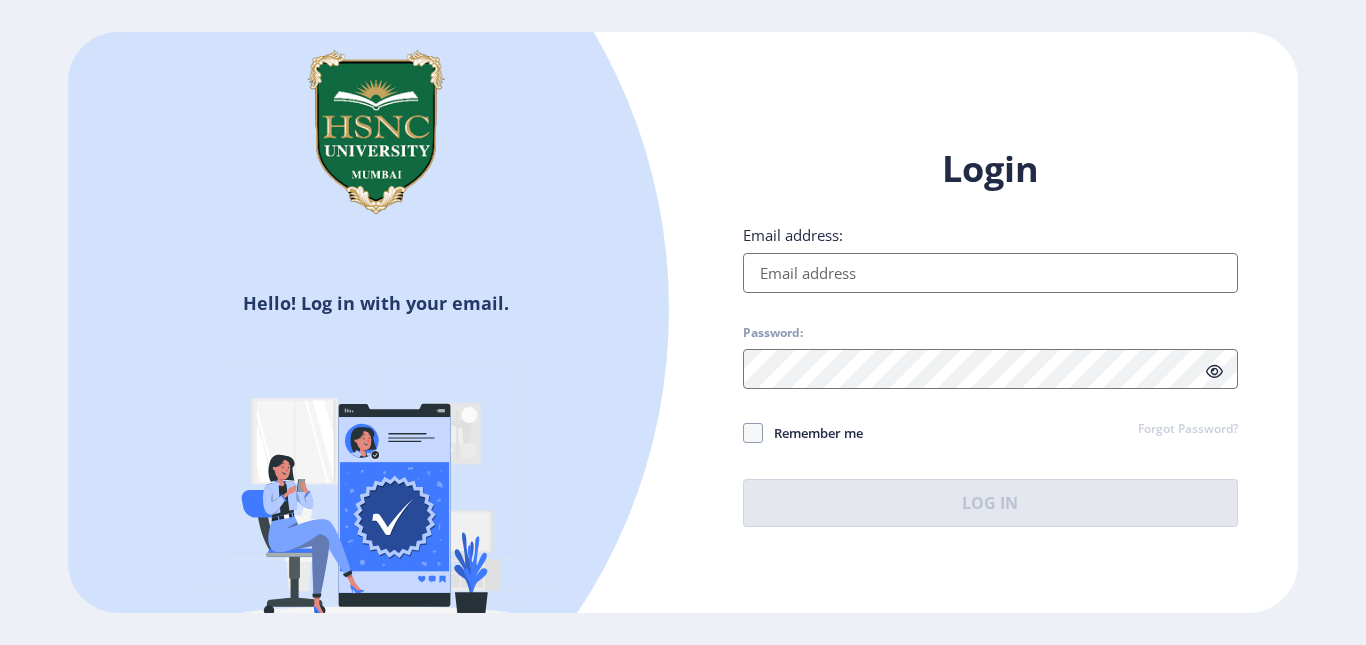 type on "[EMAIL]" 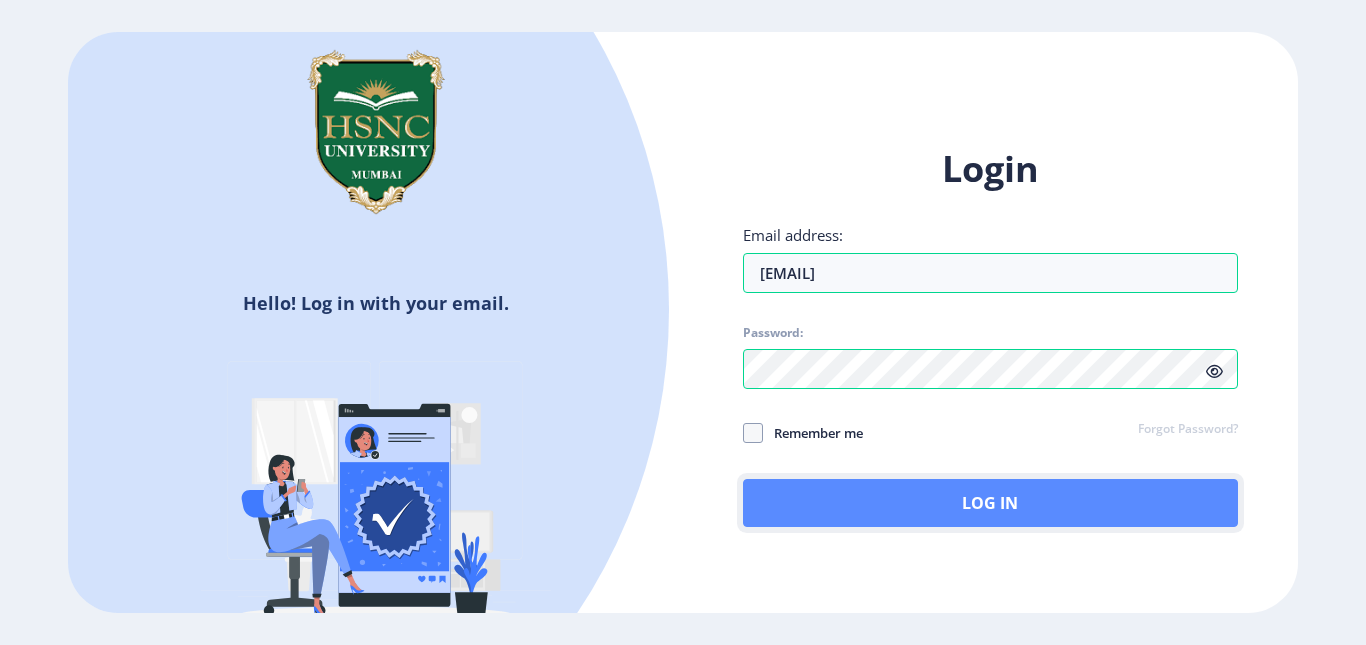 click on "Log In" at bounding box center (990, 503) 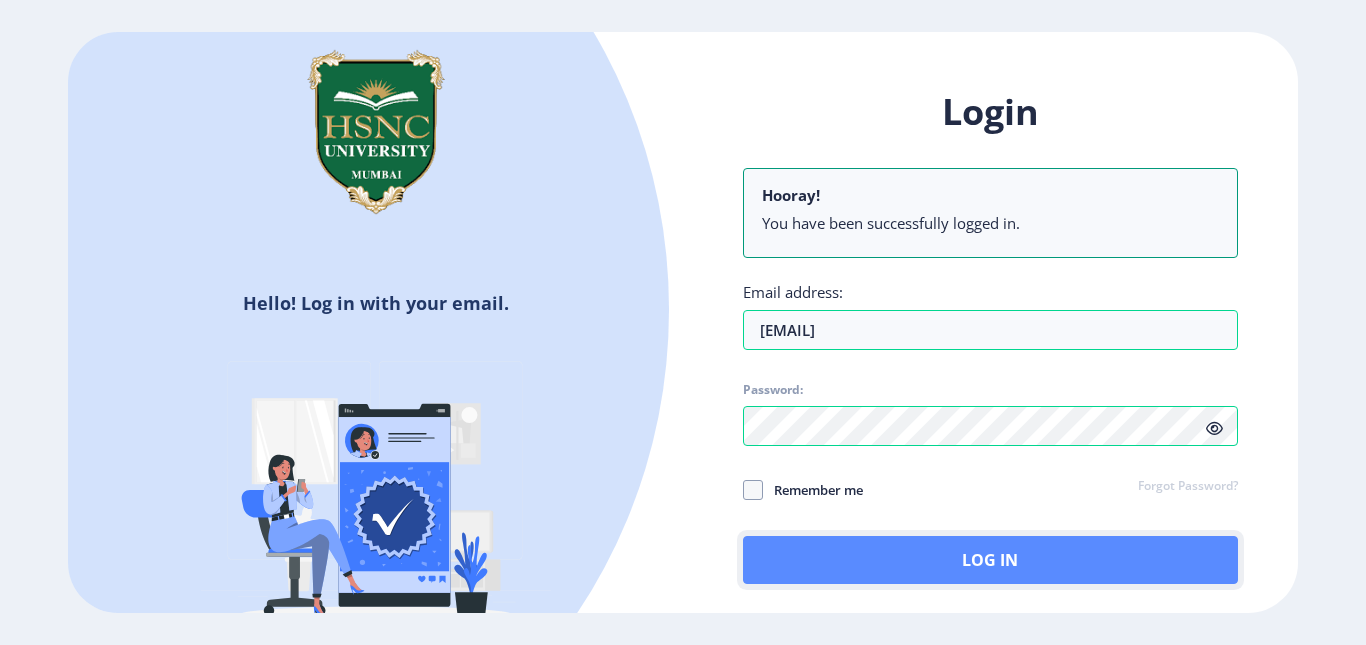 click on "Log In" at bounding box center (990, 560) 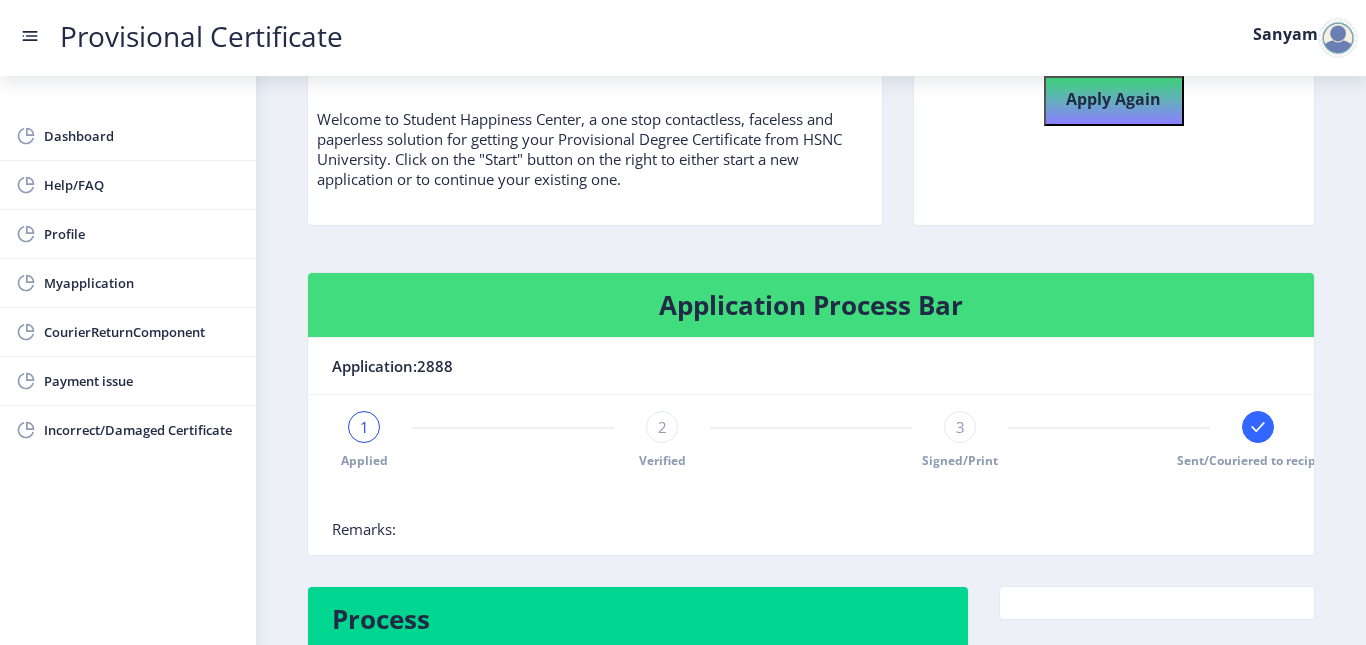 scroll, scrollTop: 185, scrollLeft: 0, axis: vertical 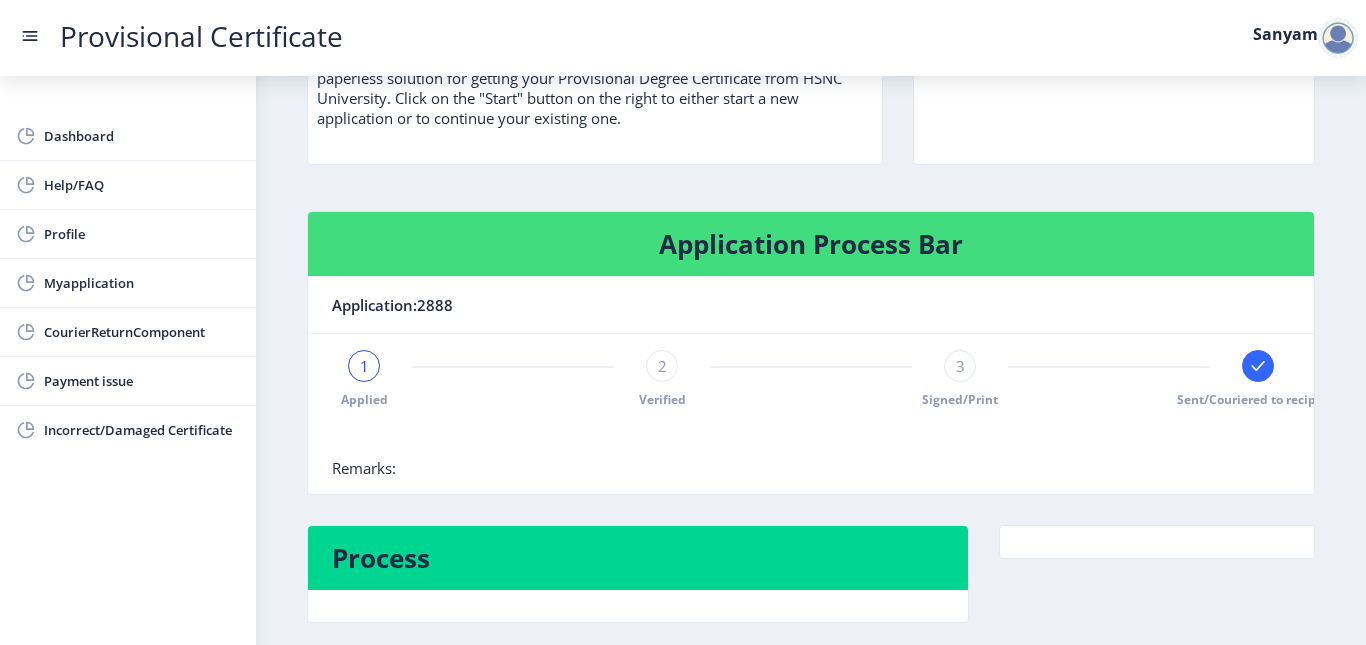 click at bounding box center [1258, 366] 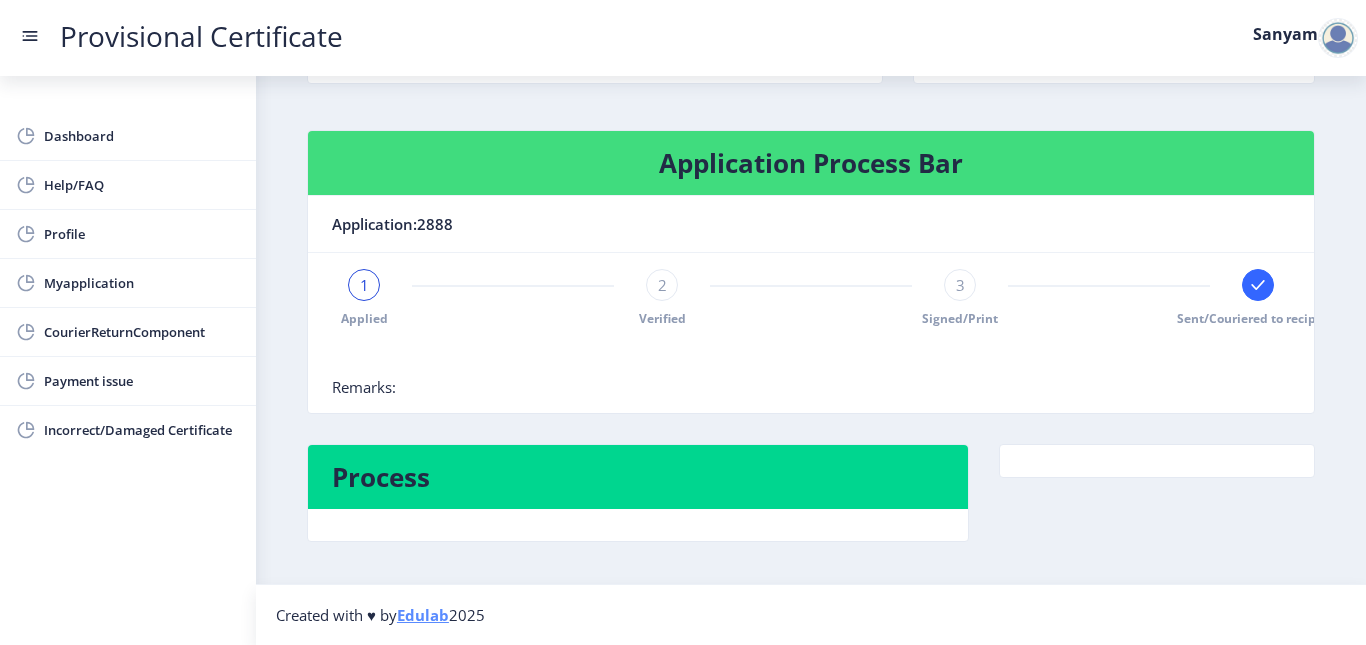 click on "1" at bounding box center (364, 285) 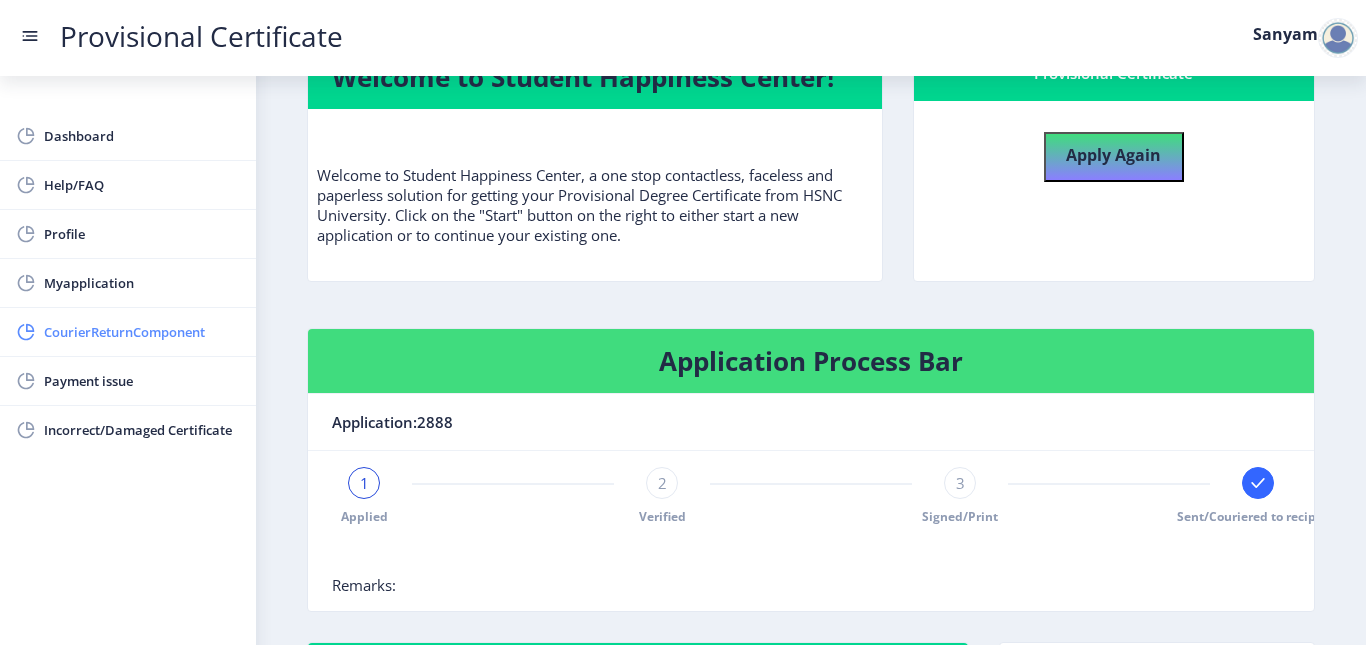 scroll, scrollTop: 69, scrollLeft: 0, axis: vertical 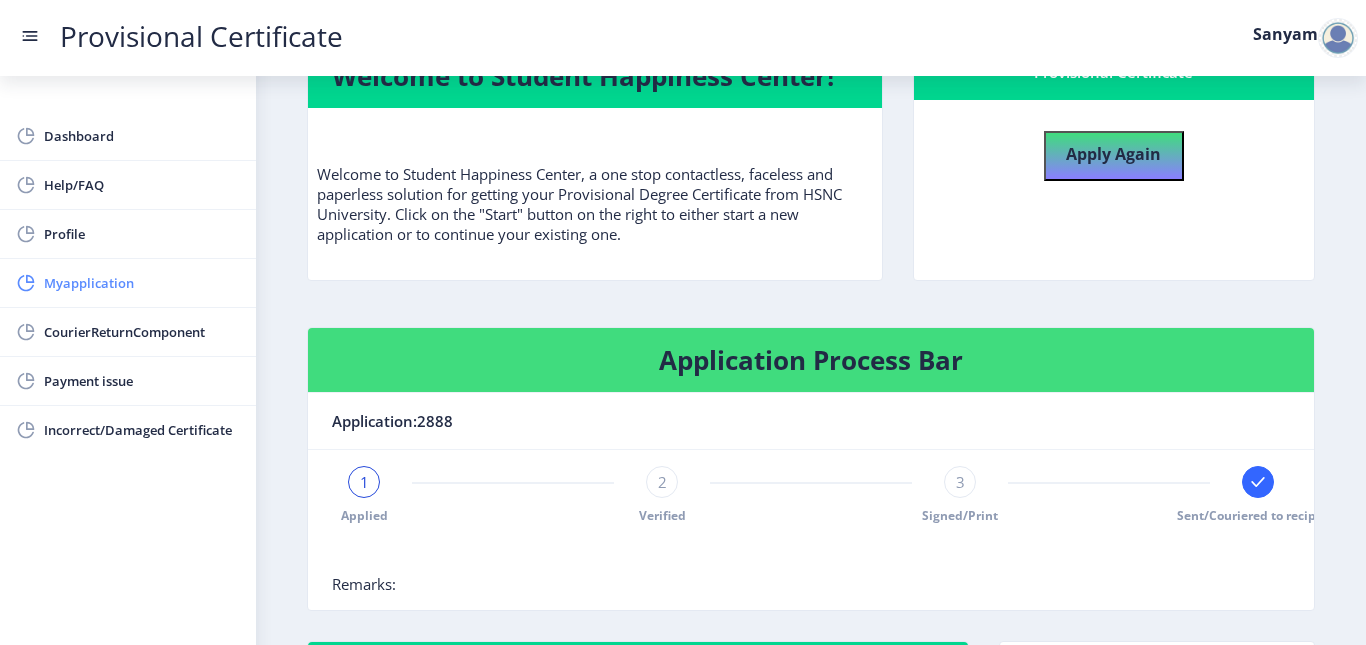 click on "Myapplication" at bounding box center [142, 283] 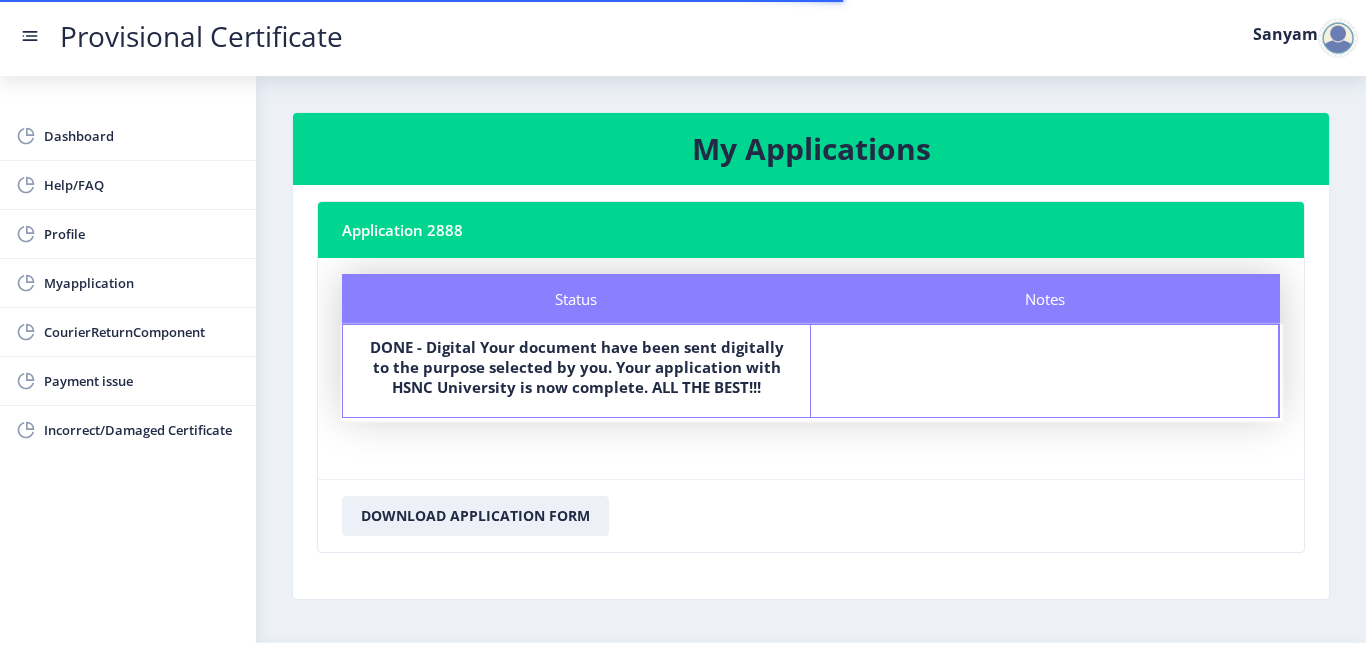 scroll, scrollTop: 58, scrollLeft: 0, axis: vertical 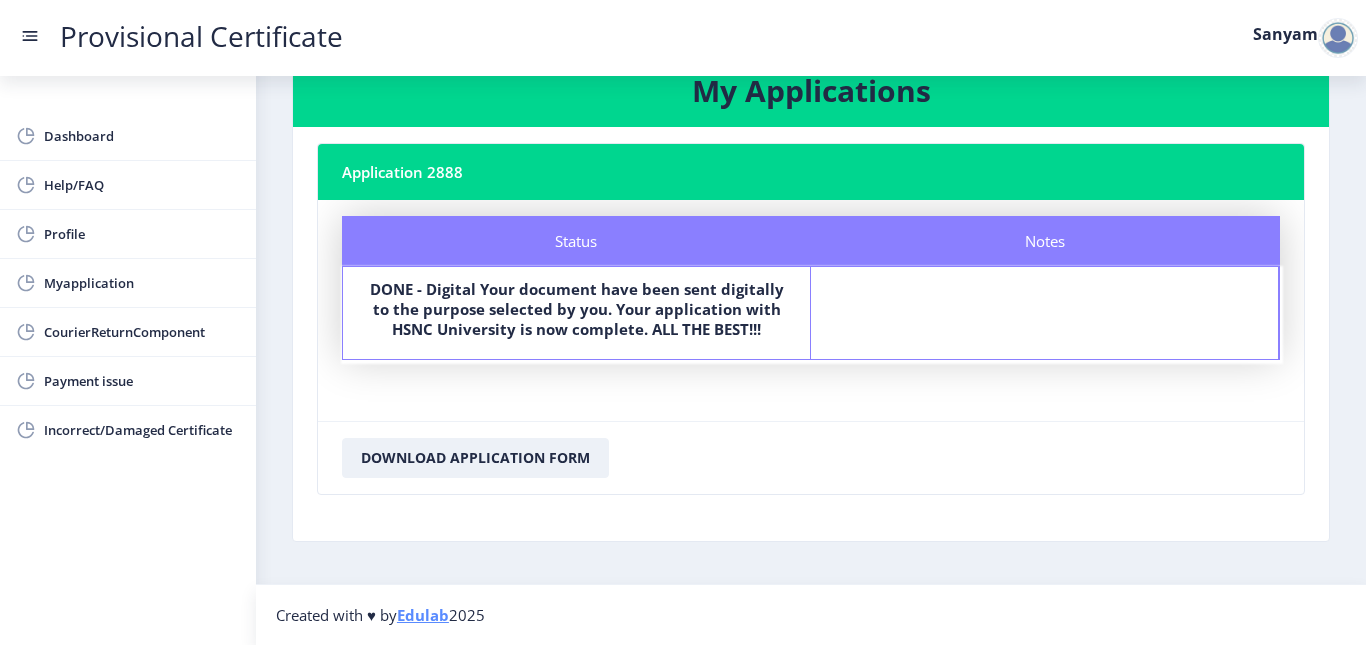 click on "DONE - Digital Your document have been sent digitally to the purpose selected by you. Your application with HSNC University is now complete. ALL THE BEST!!!" at bounding box center (577, 309) 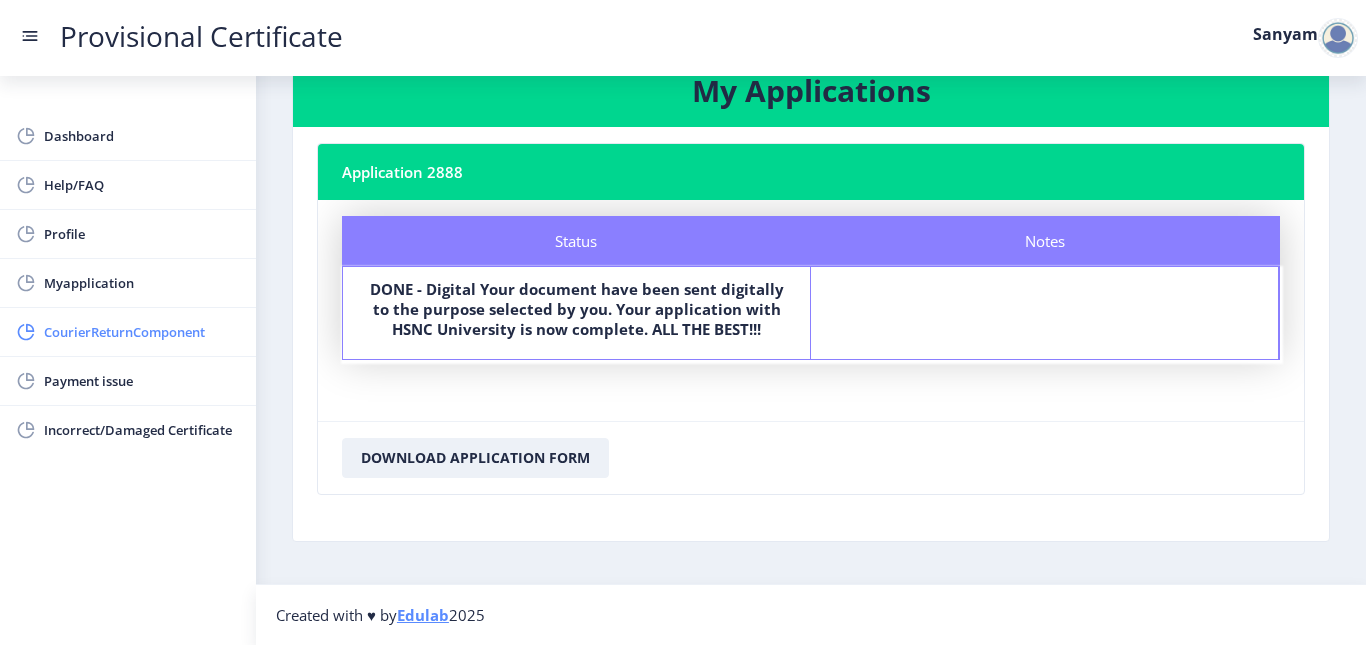 click on "CourierReturnComponent" at bounding box center [142, 332] 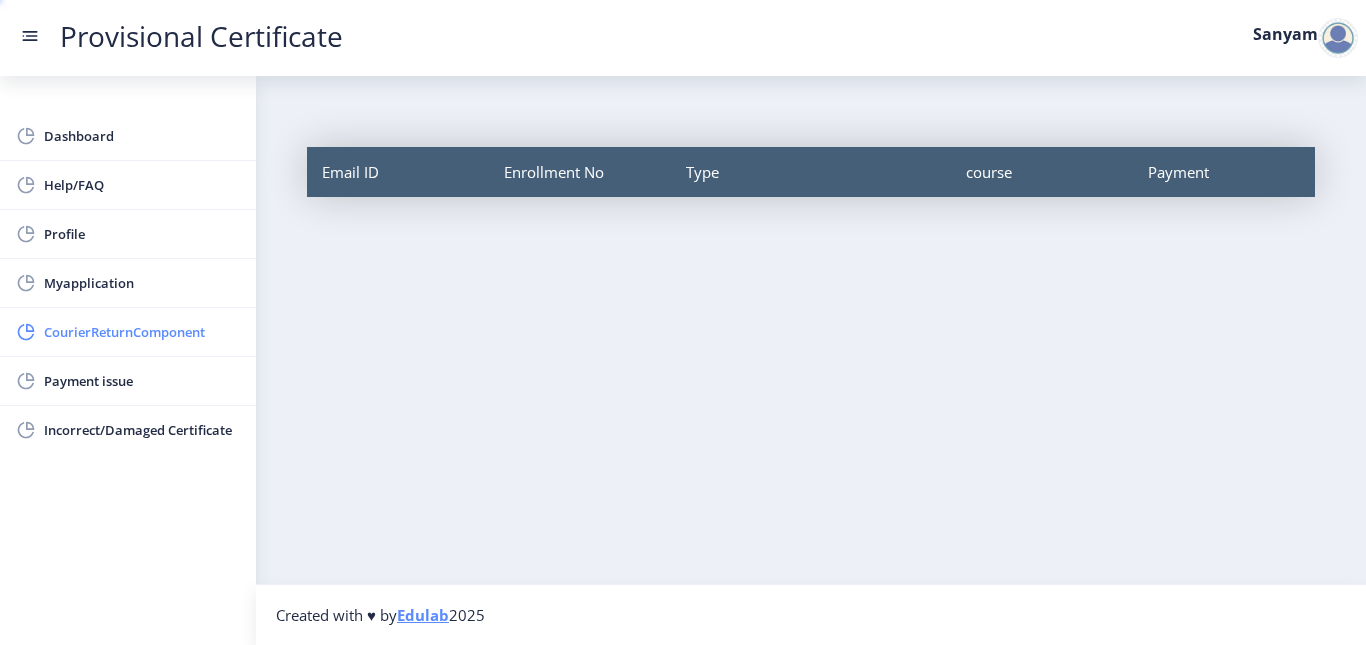 scroll, scrollTop: 0, scrollLeft: 0, axis: both 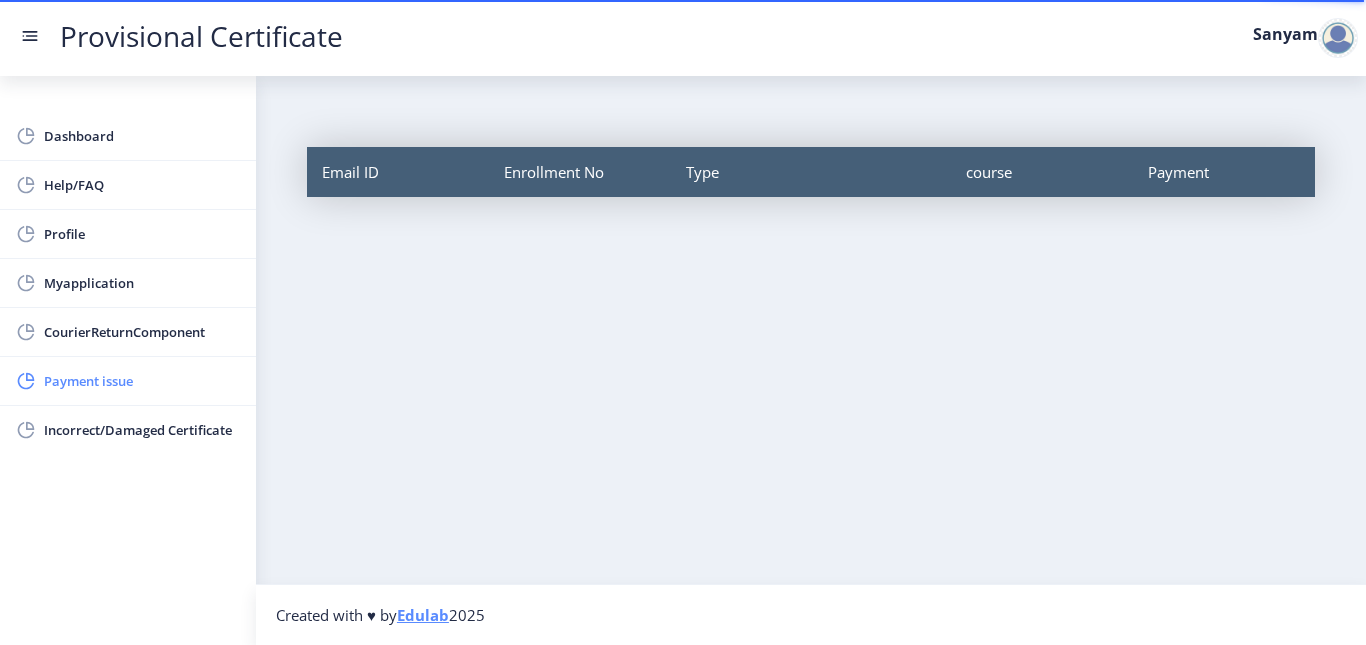 click on "Payment issue" at bounding box center [142, 381] 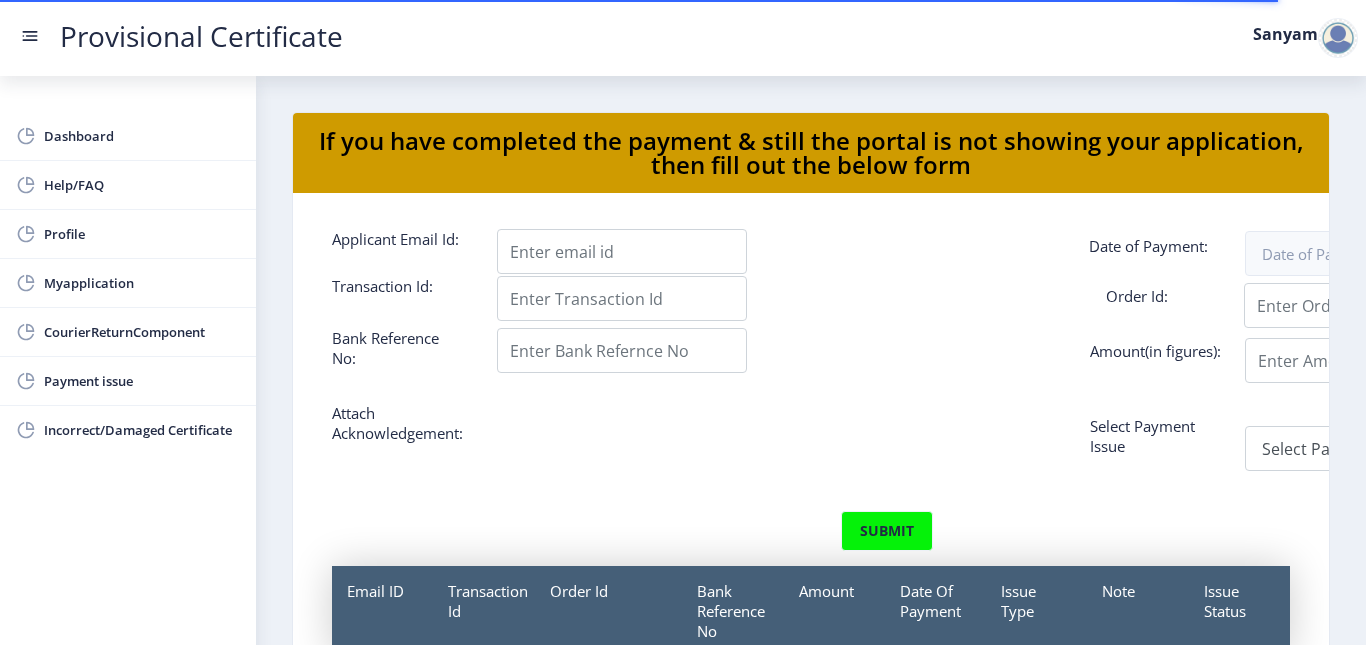 scroll, scrollTop: 54, scrollLeft: 0, axis: vertical 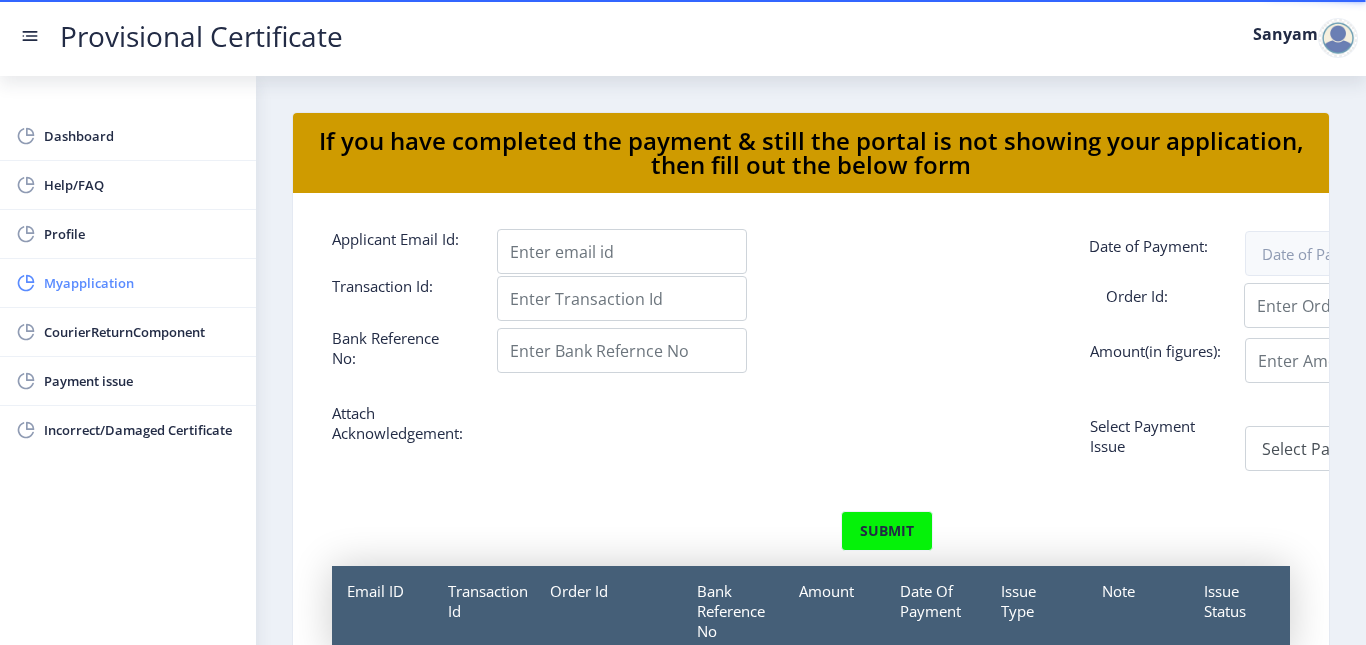 click on "Myapplication" at bounding box center (142, 283) 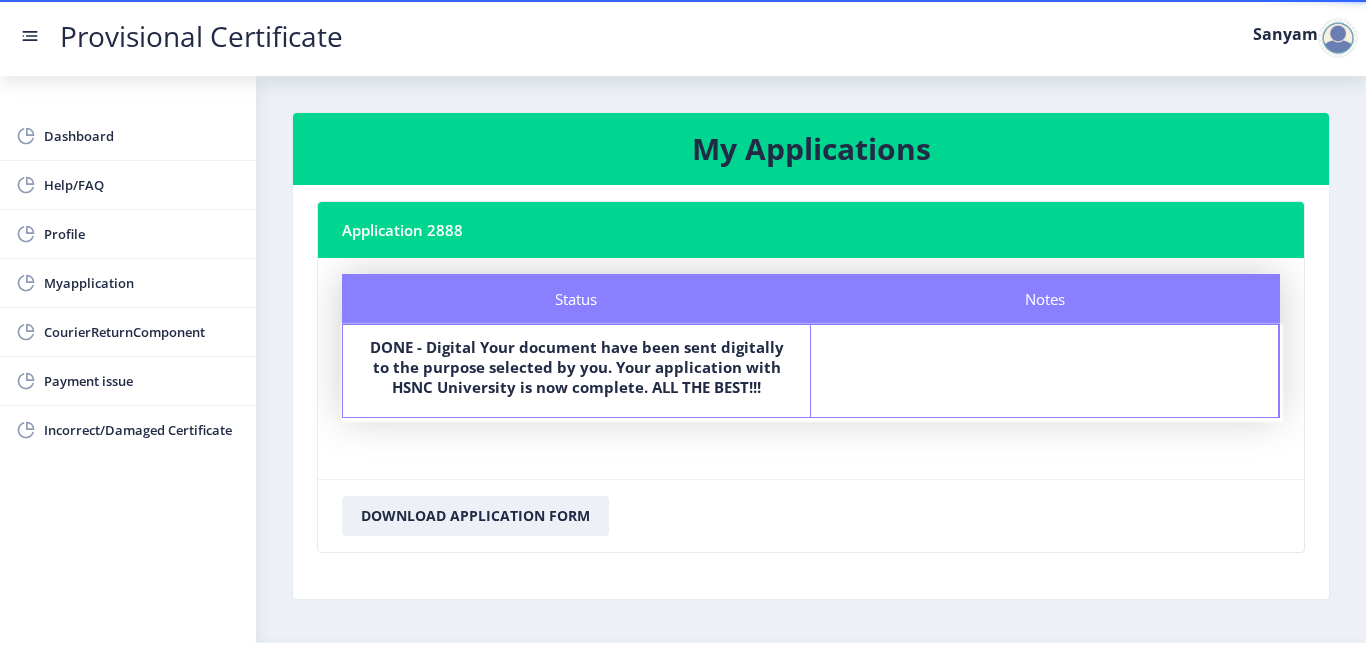 click at bounding box center [32, 36] 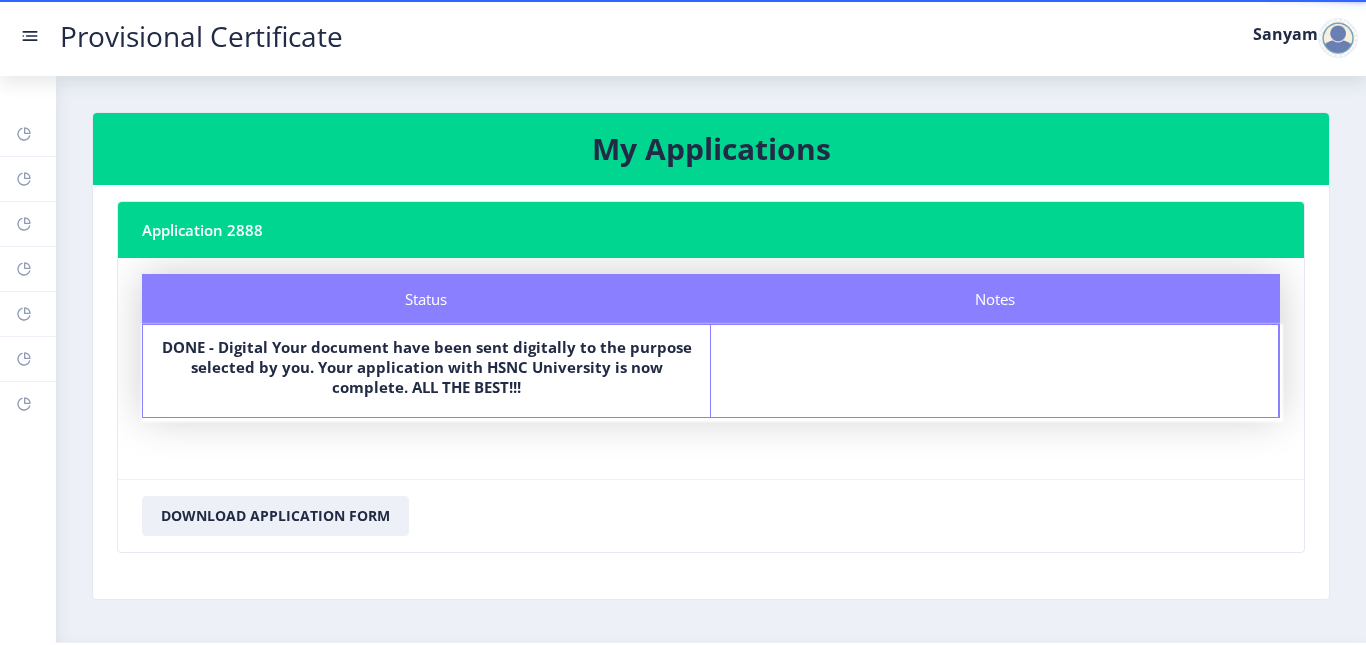 click at bounding box center (32, 36) 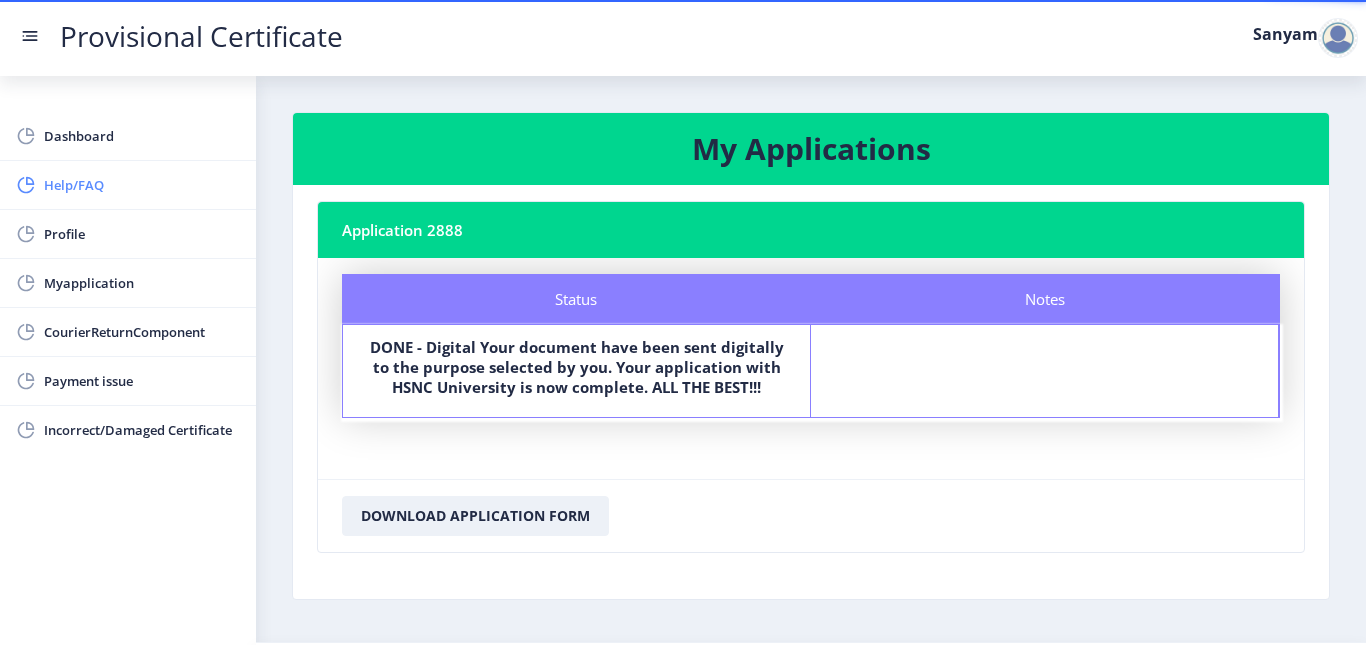 click on "Help/FAQ" at bounding box center [128, 185] 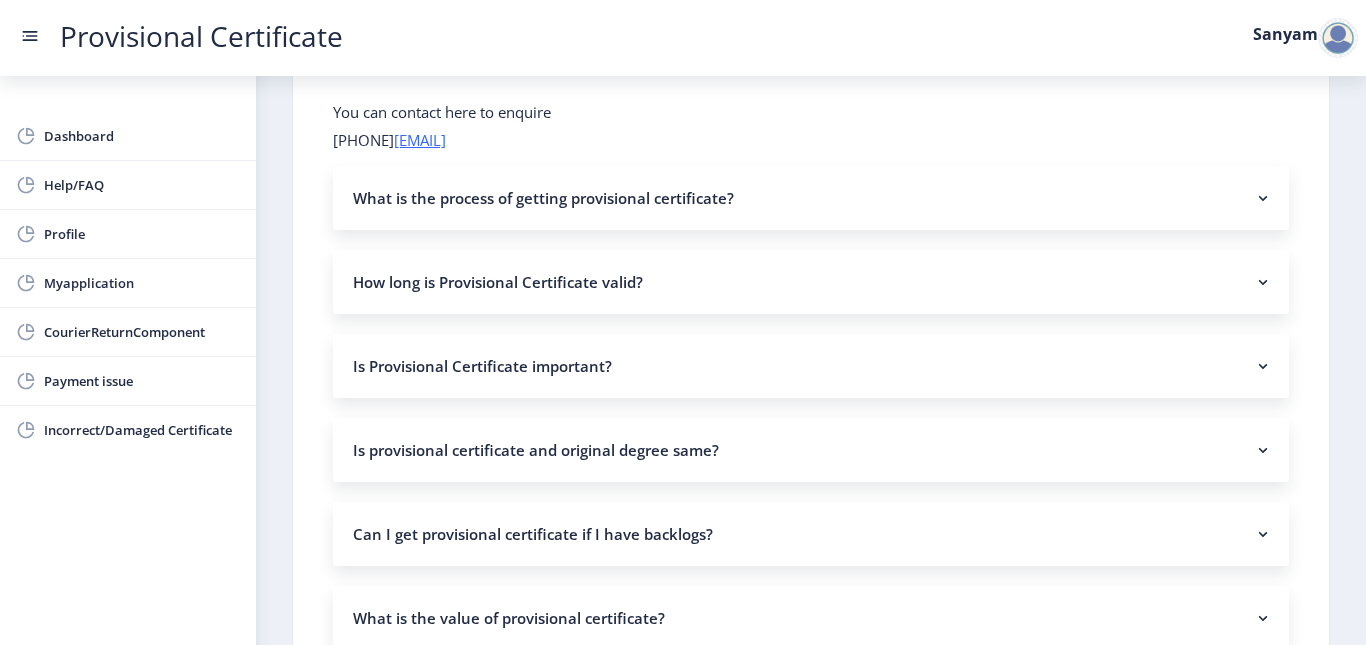 scroll, scrollTop: 100, scrollLeft: 0, axis: vertical 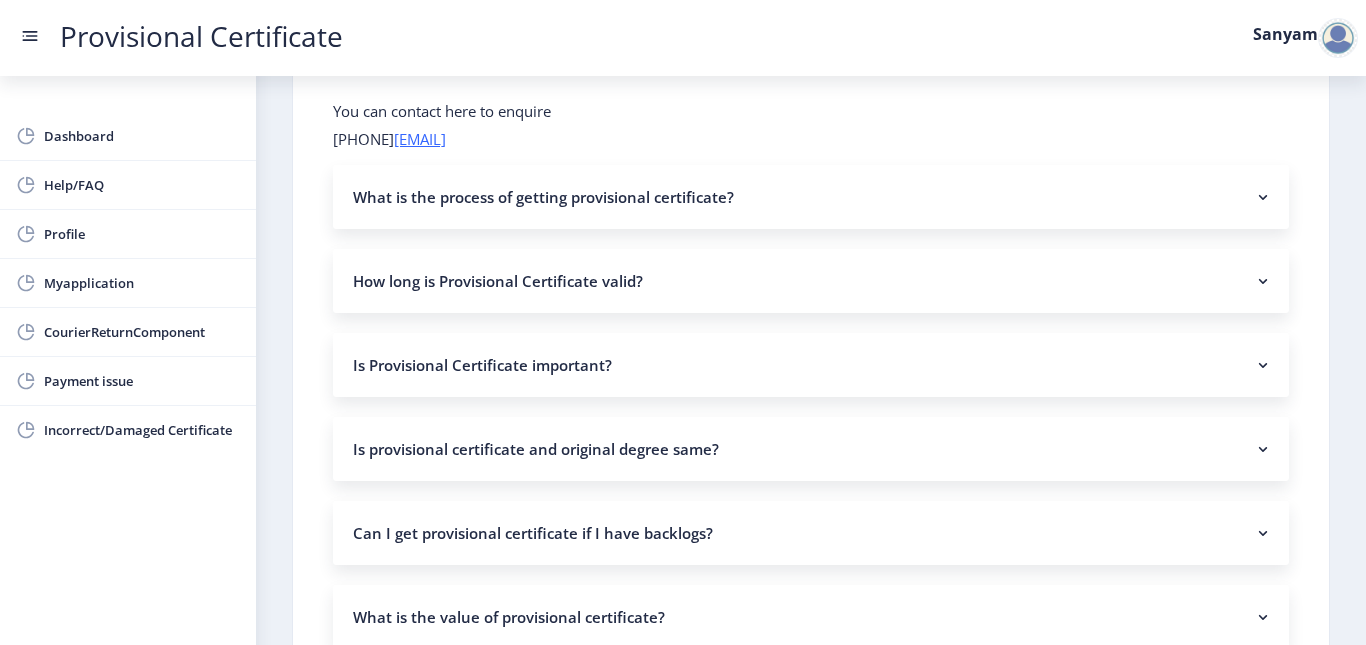 click on "How long is Provisional Certificate valid?" at bounding box center (811, 281) 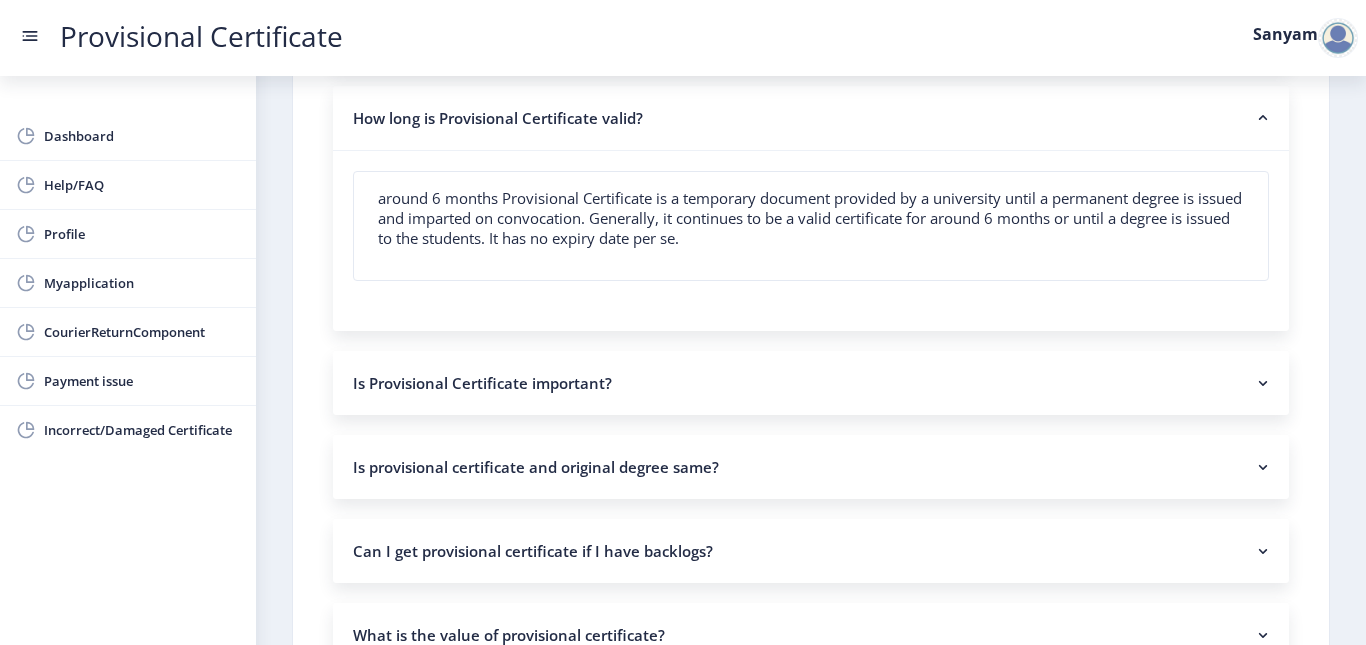 scroll, scrollTop: 0, scrollLeft: 0, axis: both 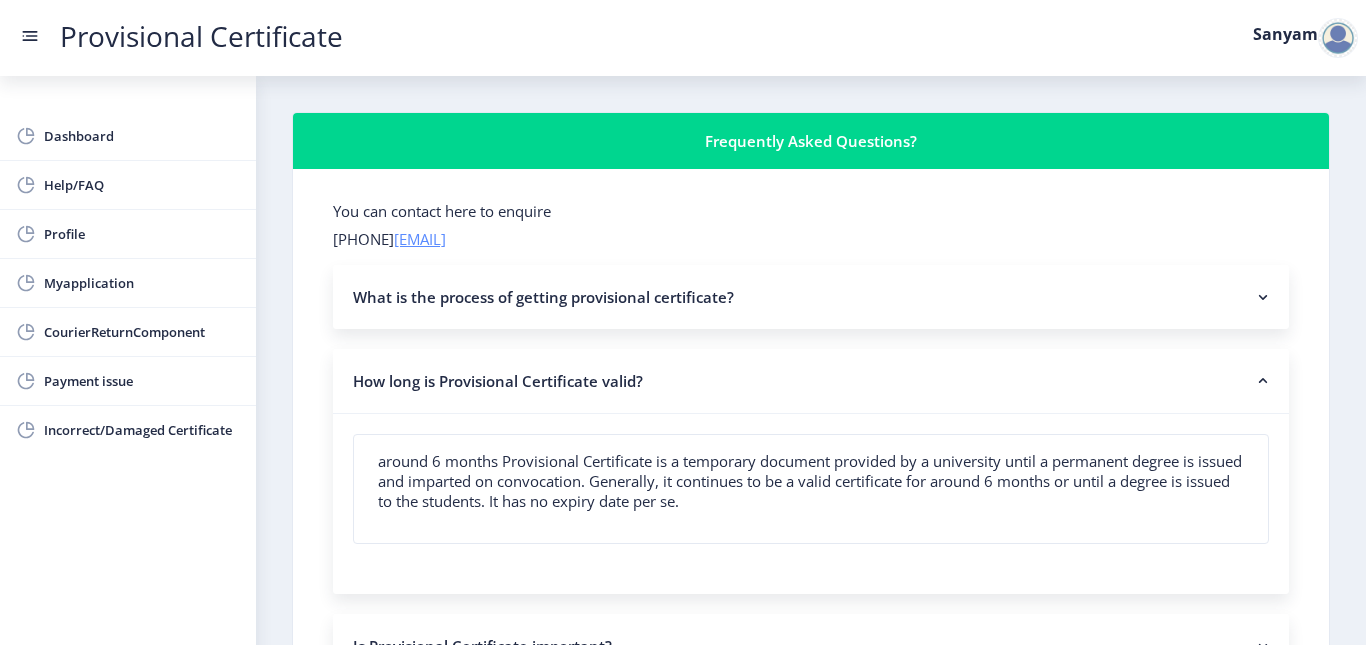 click on "[EMAIL]" at bounding box center [420, 239] 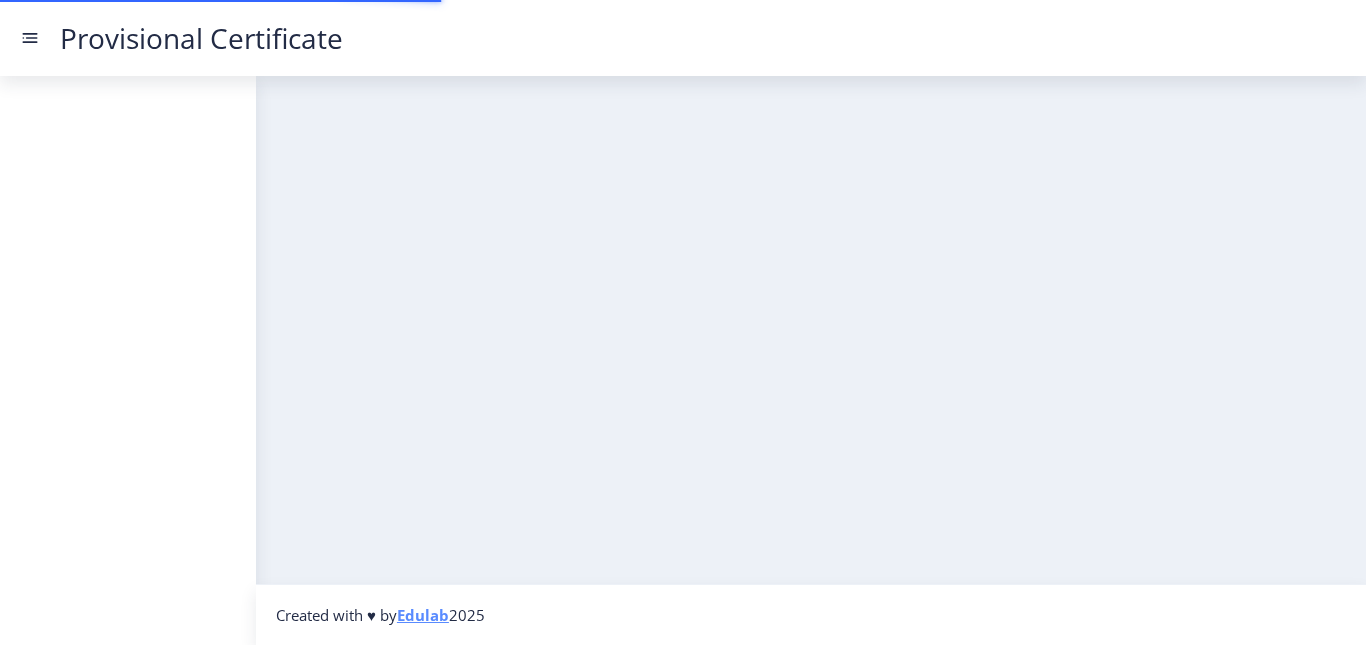 scroll, scrollTop: 0, scrollLeft: 0, axis: both 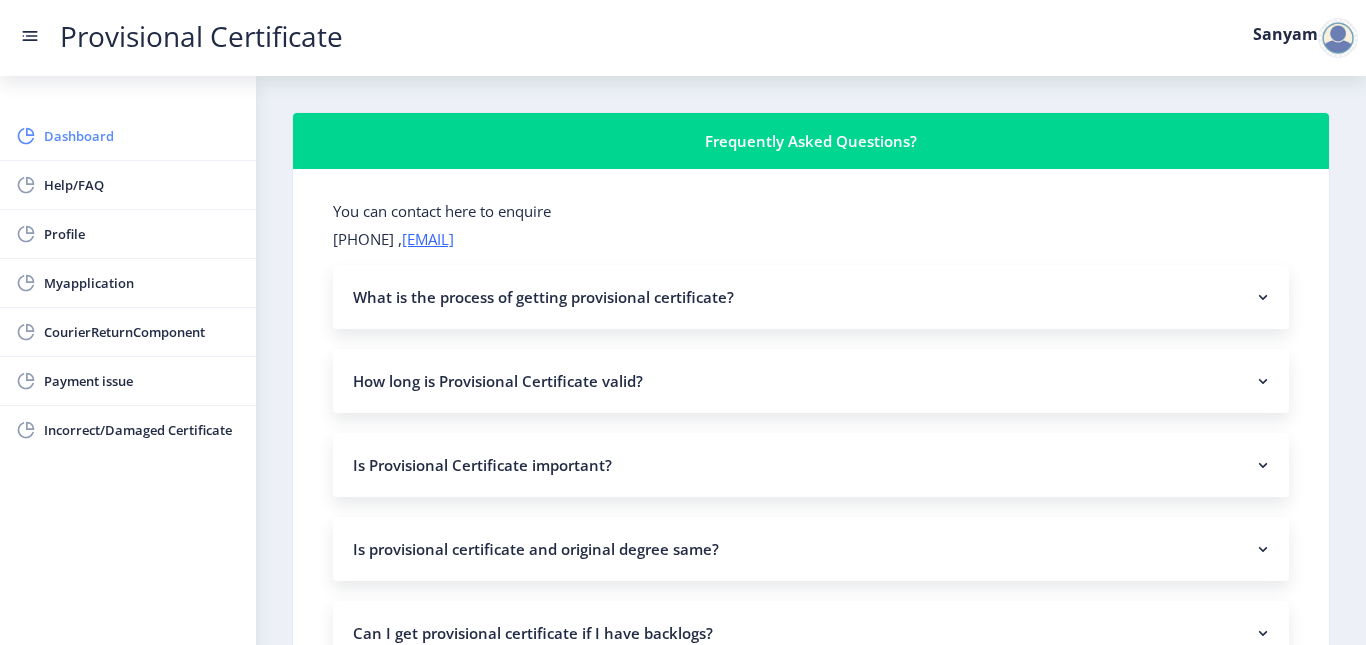 click on "Dashboard" at bounding box center [142, 136] 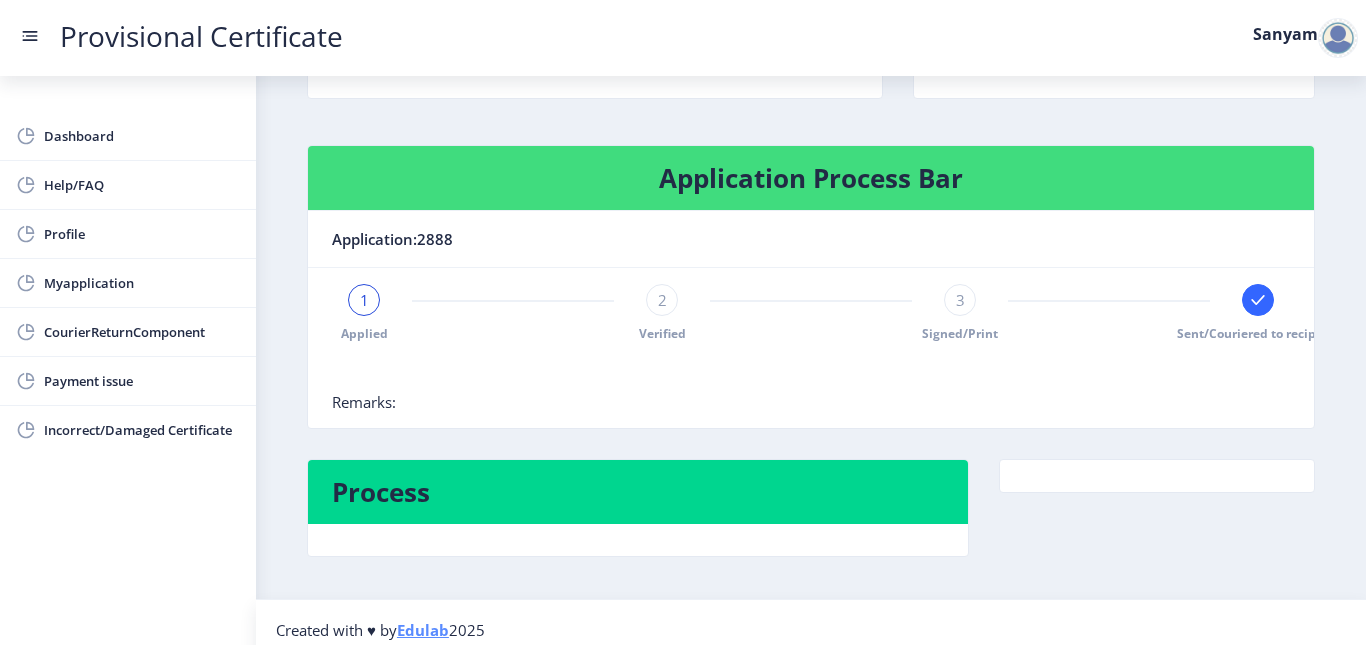 scroll, scrollTop: 261, scrollLeft: 0, axis: vertical 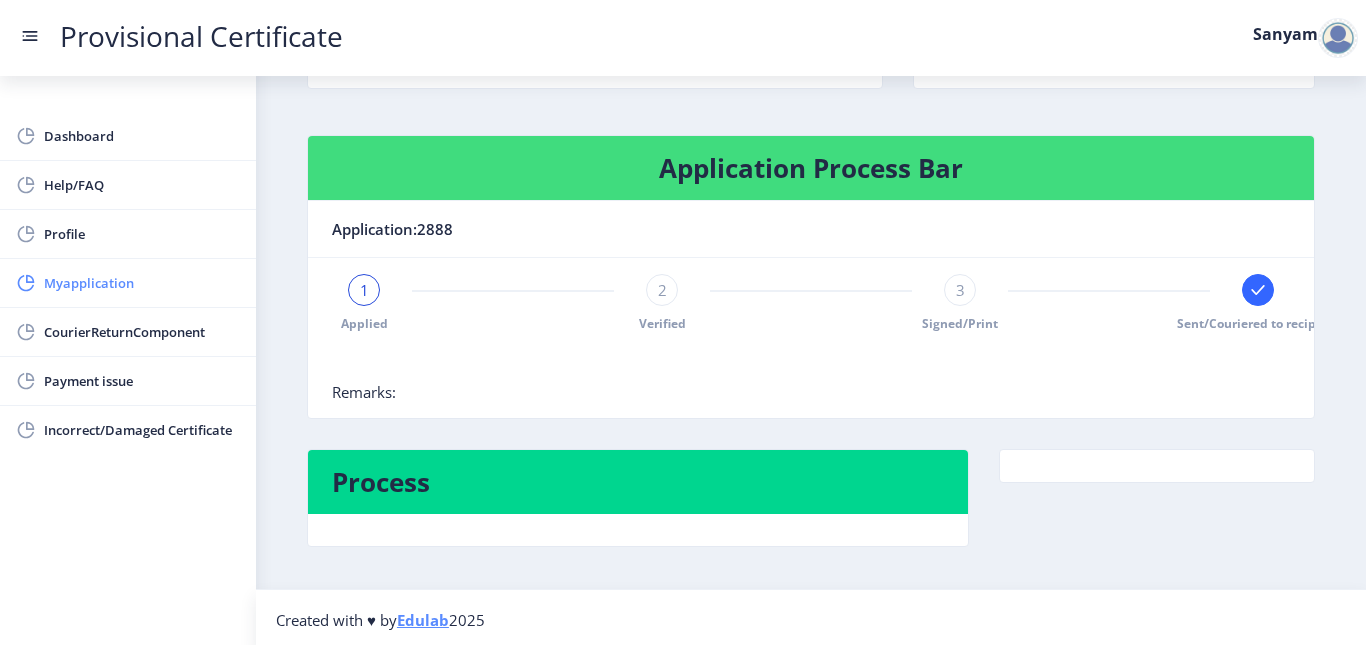 click on "Myapplication" at bounding box center [142, 283] 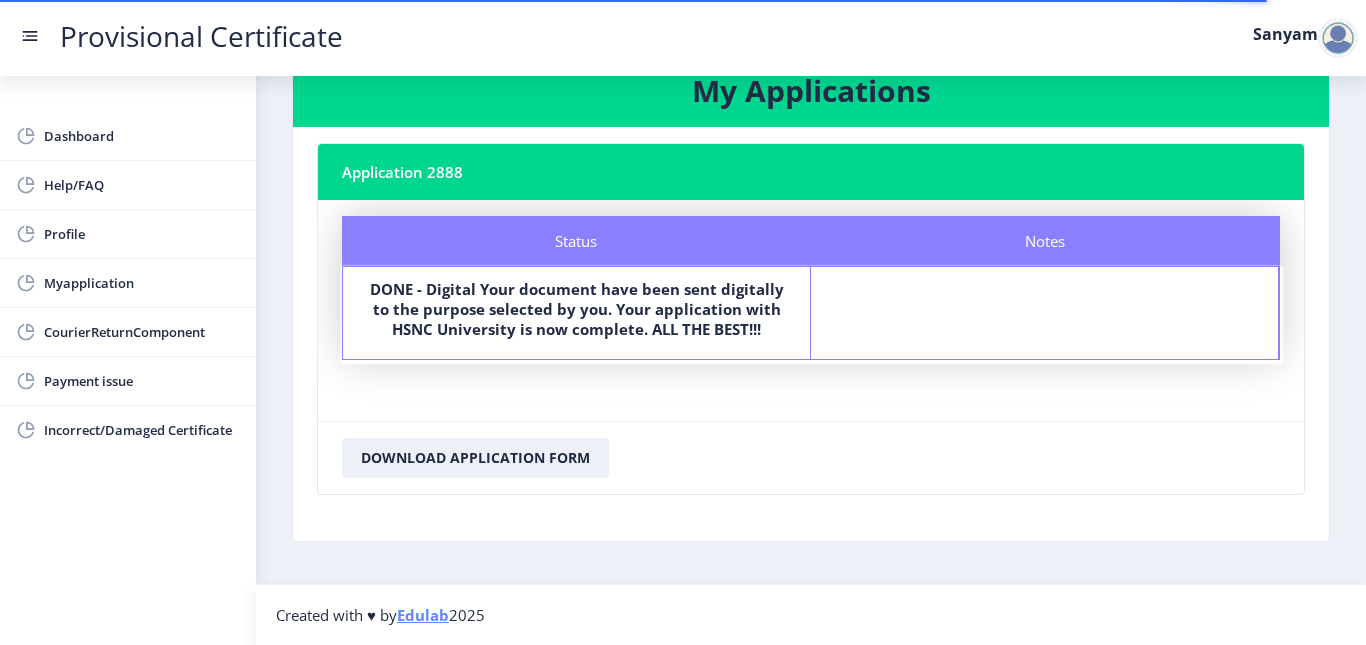 scroll, scrollTop: 0, scrollLeft: 0, axis: both 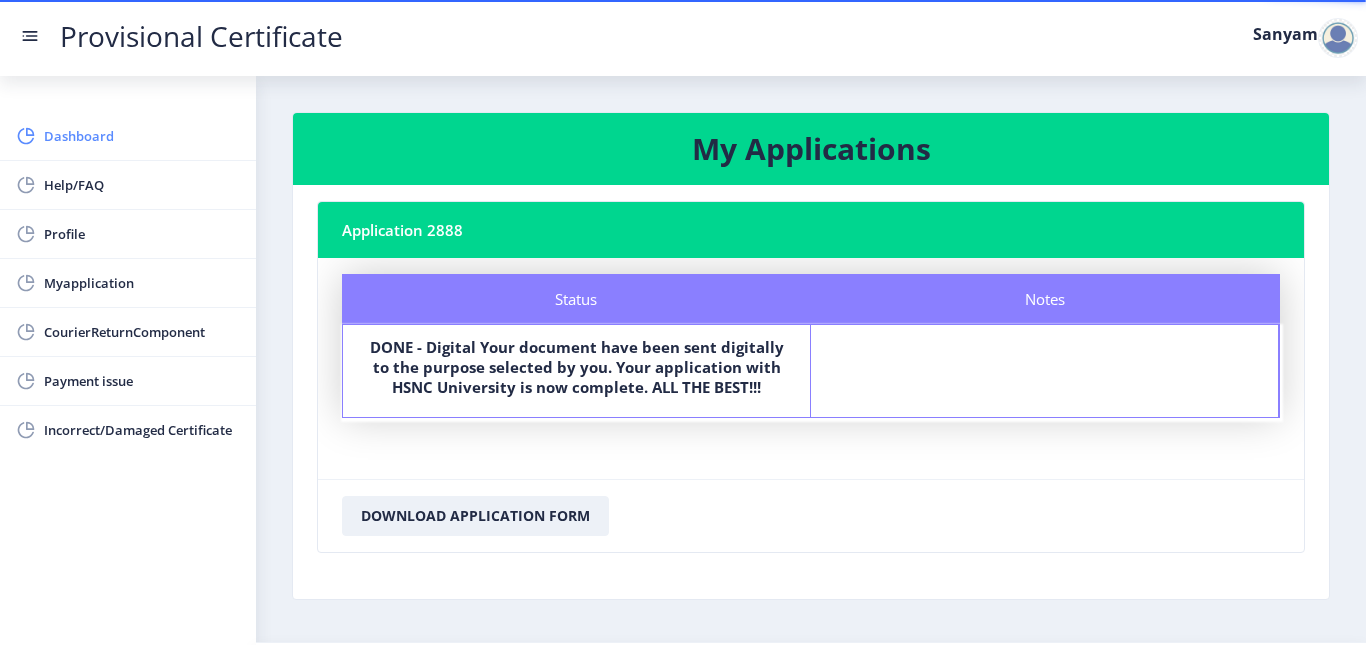 click on "Dashboard" at bounding box center [128, 136] 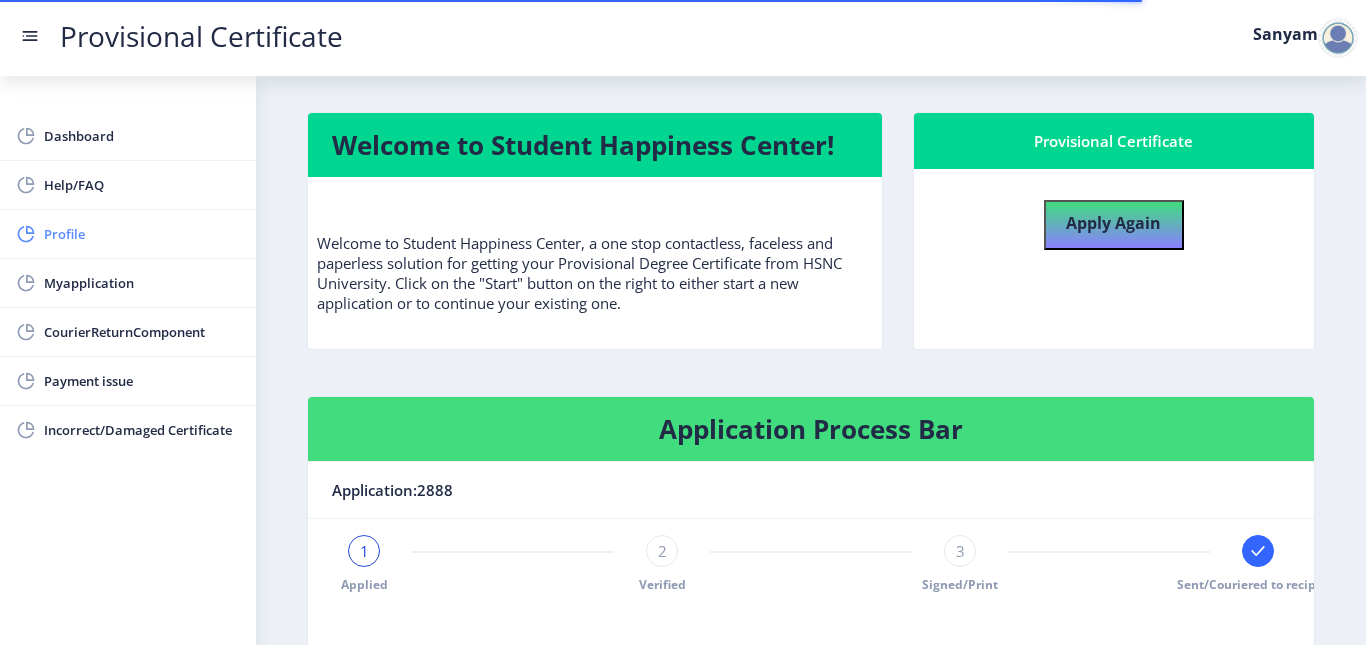 click on "Profile" at bounding box center [142, 234] 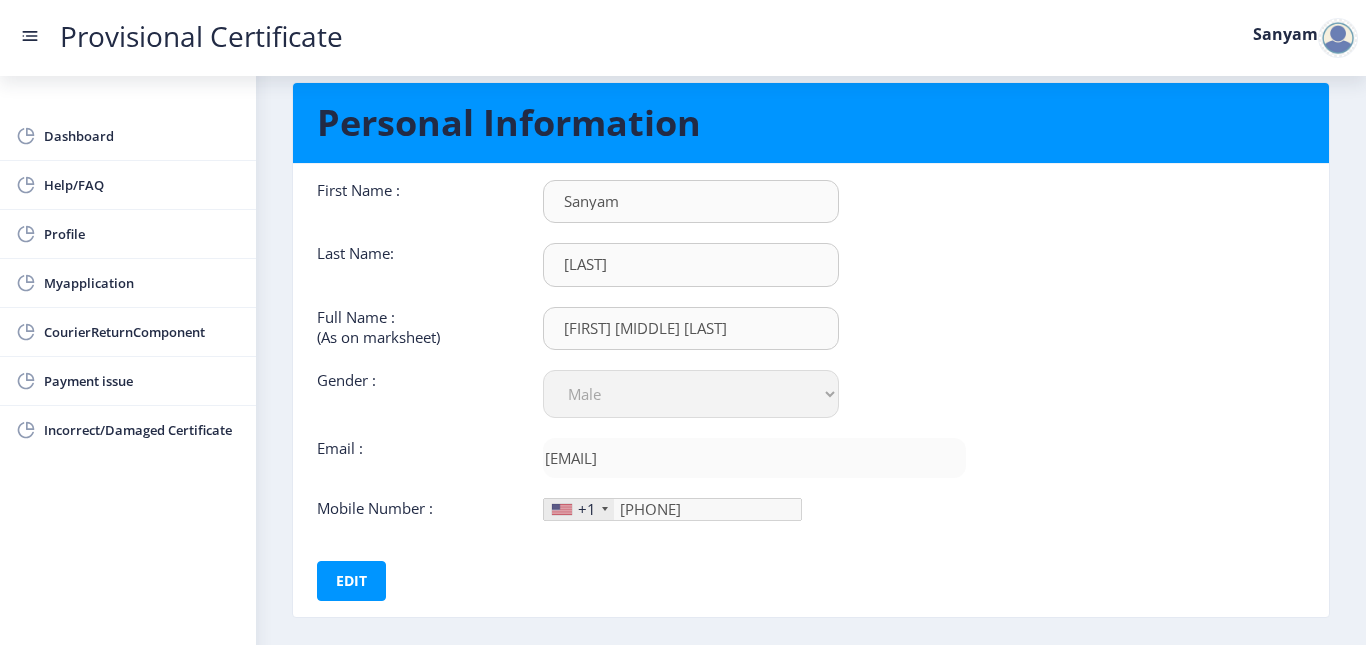 scroll, scrollTop: 146, scrollLeft: 0, axis: vertical 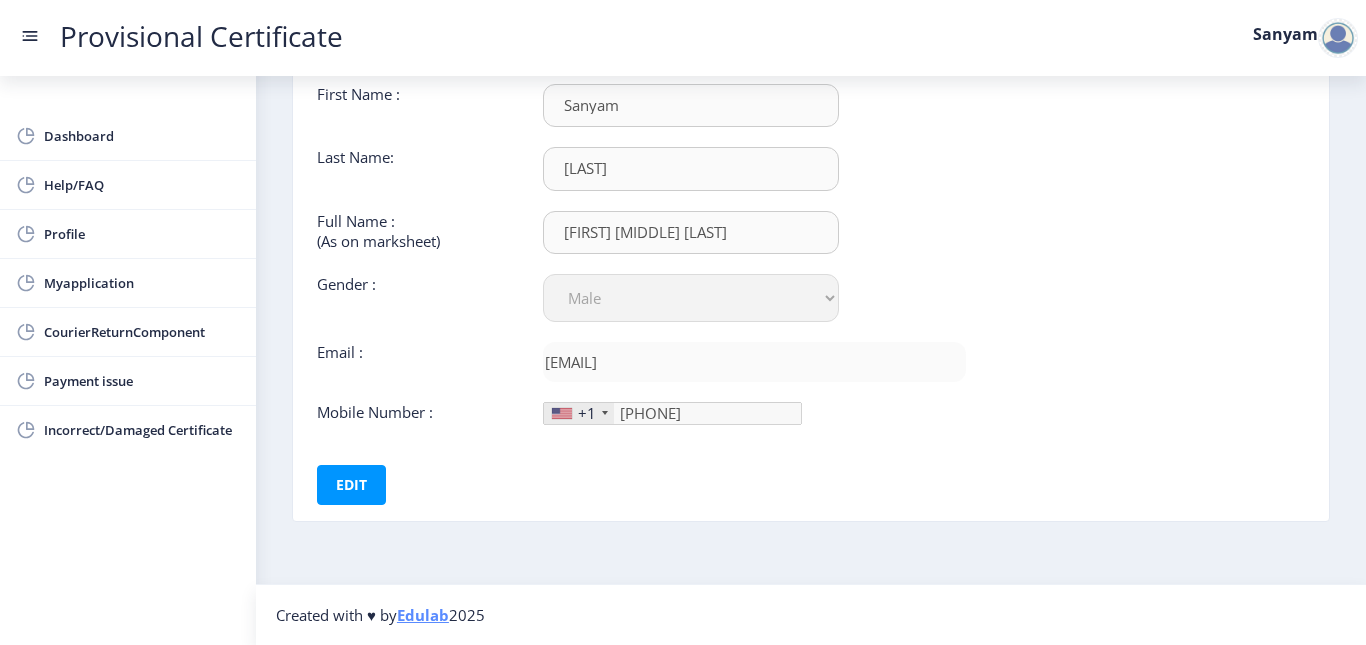 click on "+1" at bounding box center (587, 413) 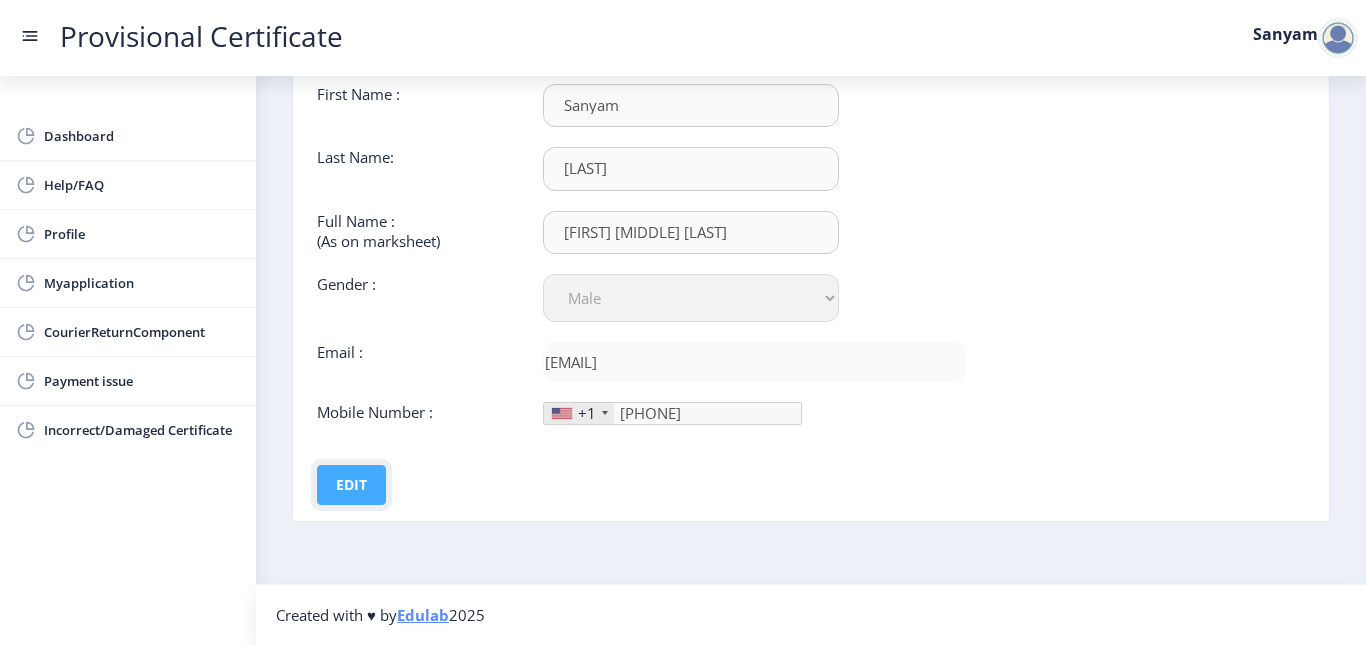 click on "Edit" at bounding box center (351, 485) 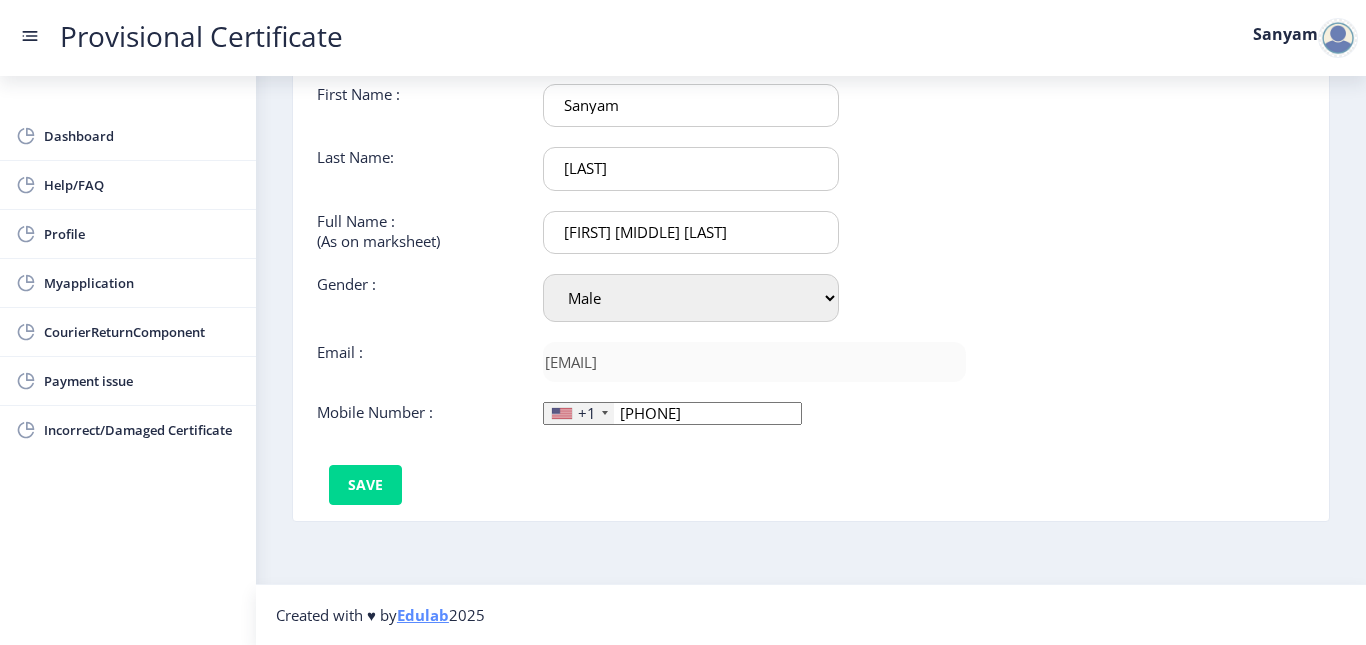 click on "+1" at bounding box center [587, 413] 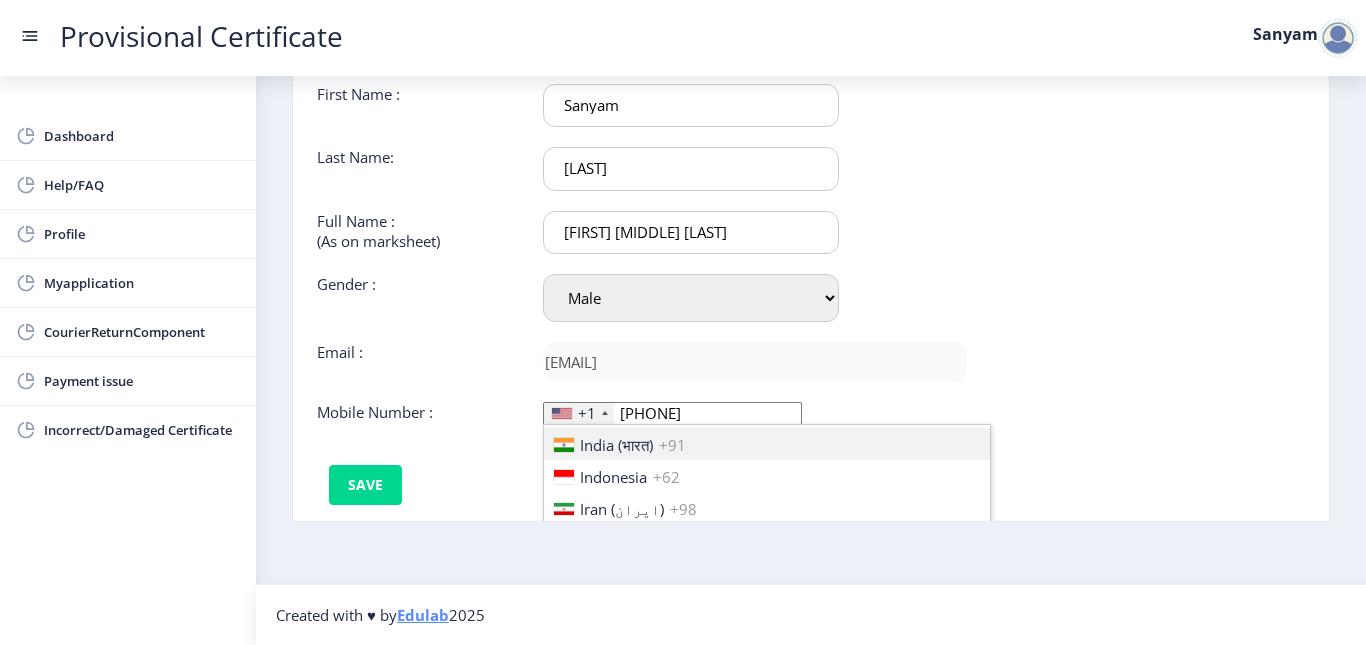 scroll, scrollTop: 3178, scrollLeft: 0, axis: vertical 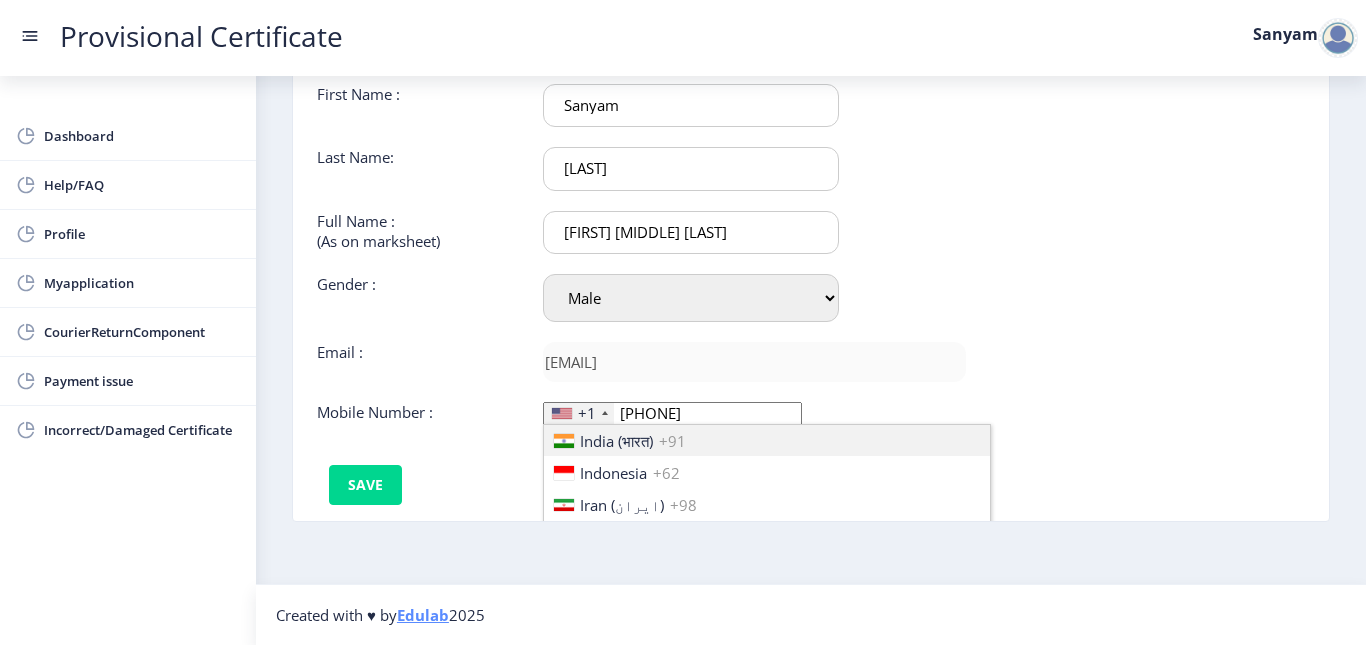 click on "India (भारत)" at bounding box center (616, 441) 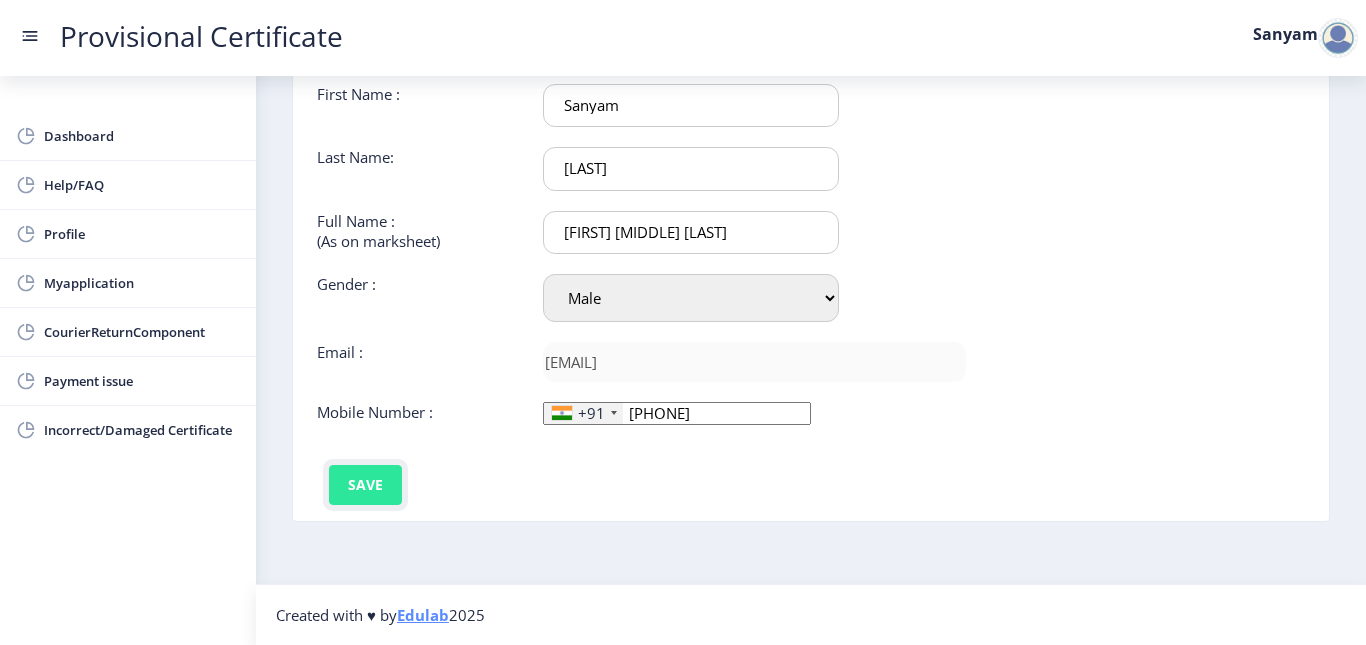click on "Save" at bounding box center (365, 485) 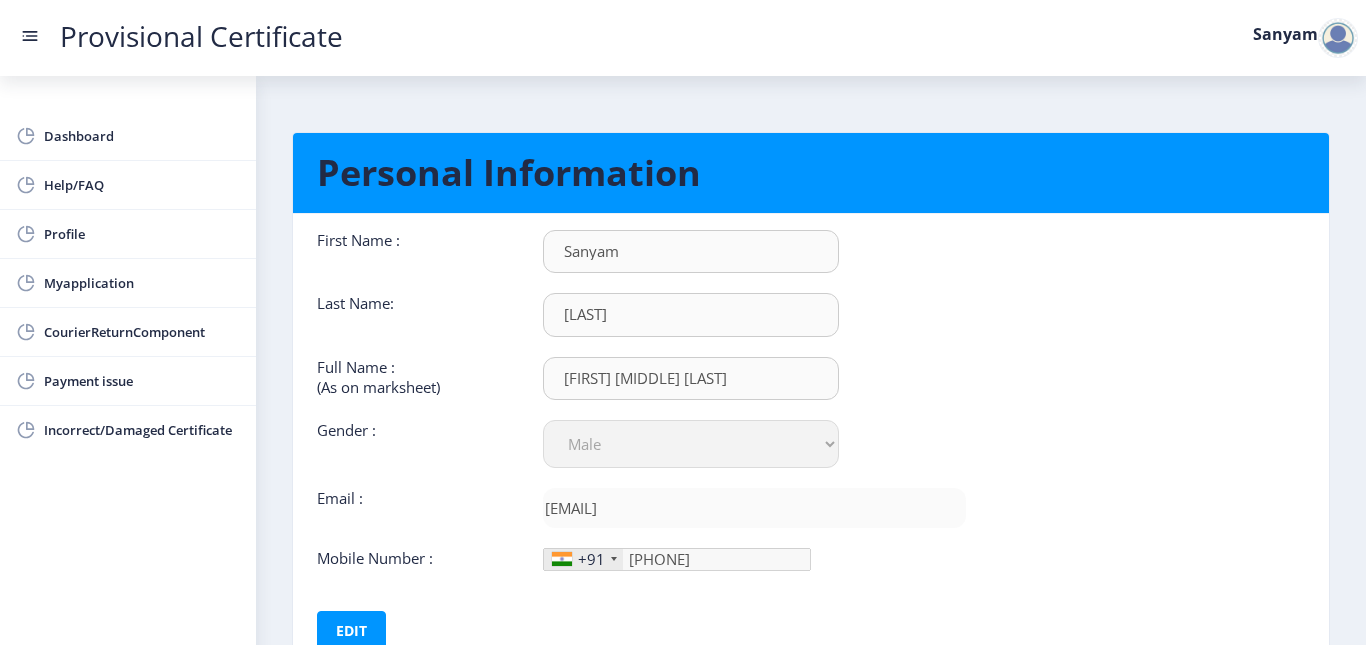 scroll, scrollTop: 146, scrollLeft: 0, axis: vertical 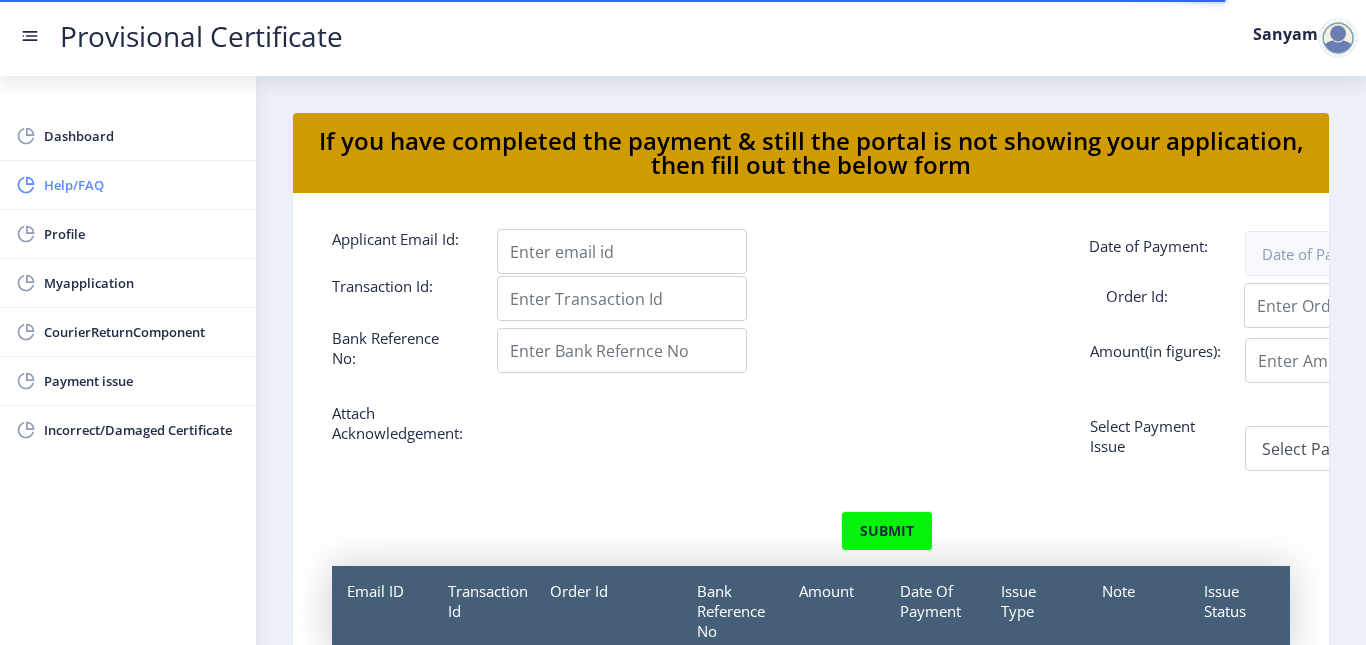 click on "Help/FAQ" at bounding box center (128, 185) 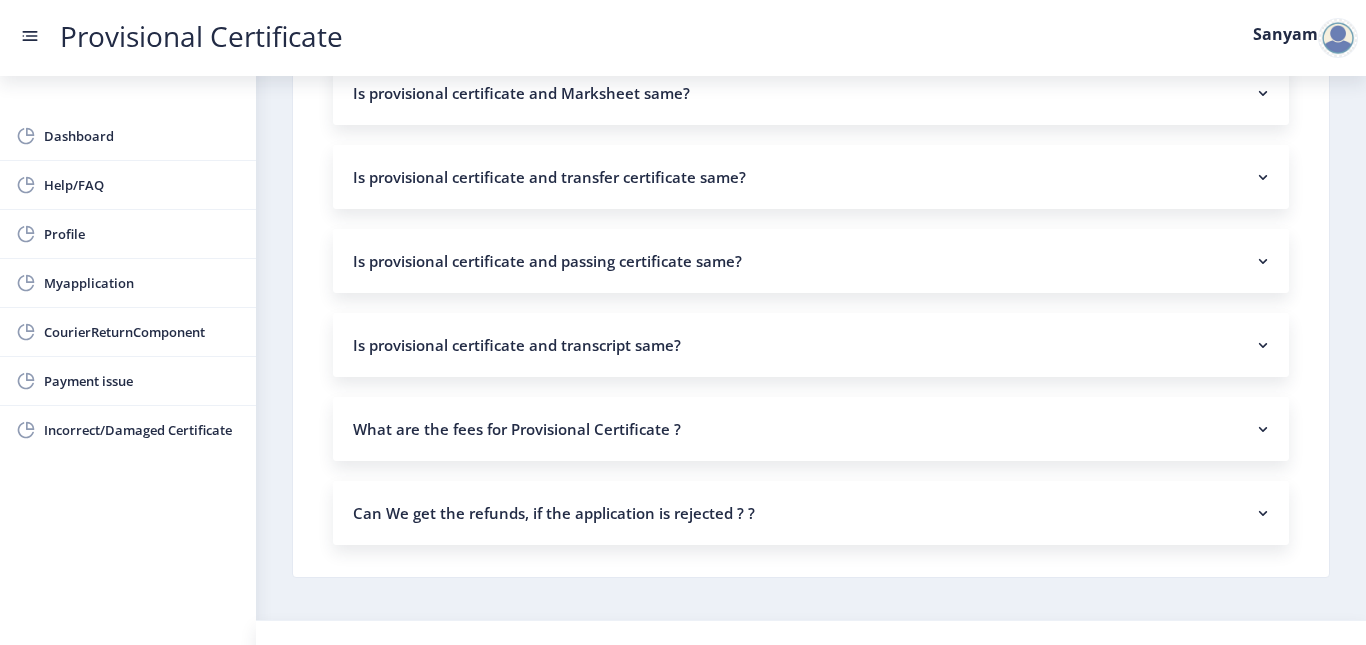 scroll, scrollTop: 1584, scrollLeft: 0, axis: vertical 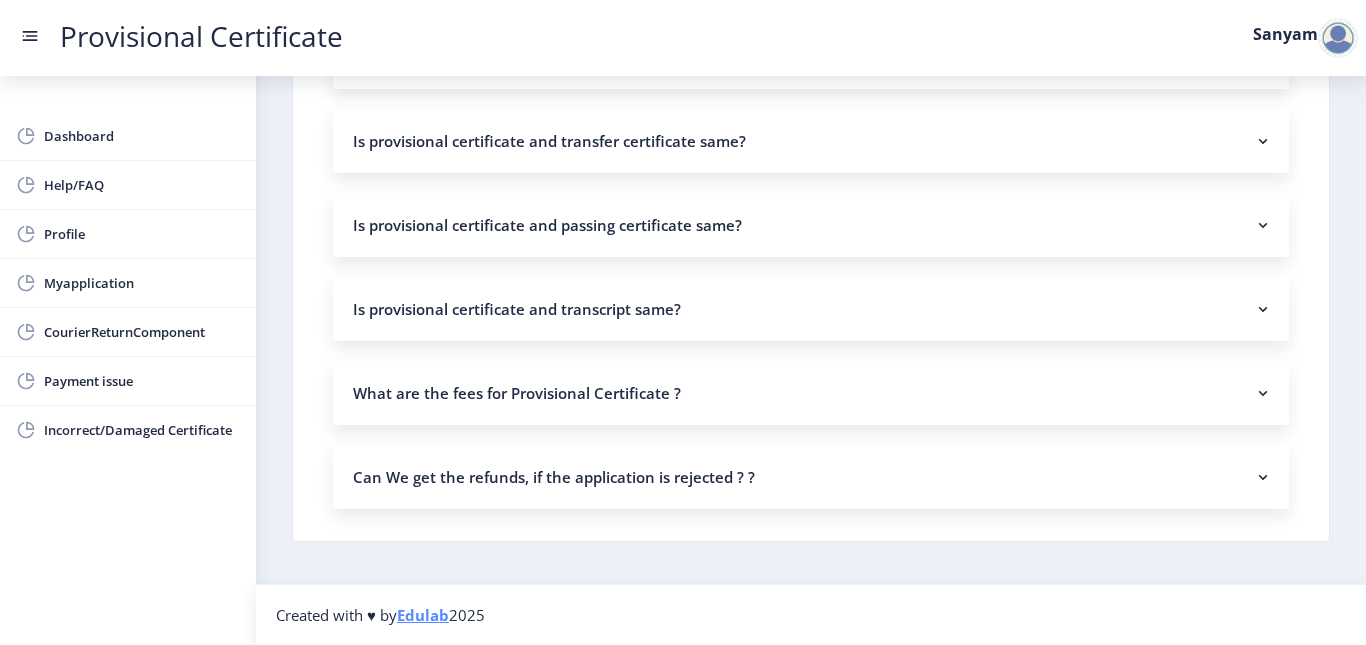 click on "Is provisional certificate and transcript same?" at bounding box center [811, 309] 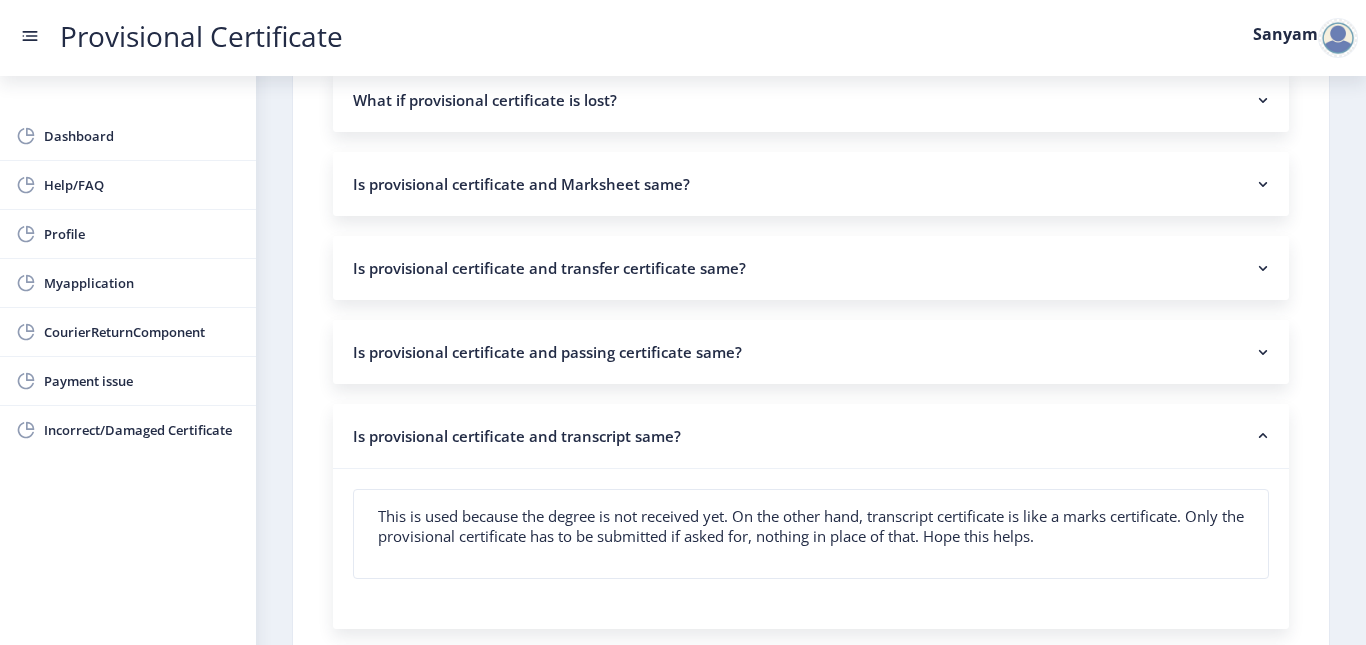 scroll, scrollTop: 1456, scrollLeft: 0, axis: vertical 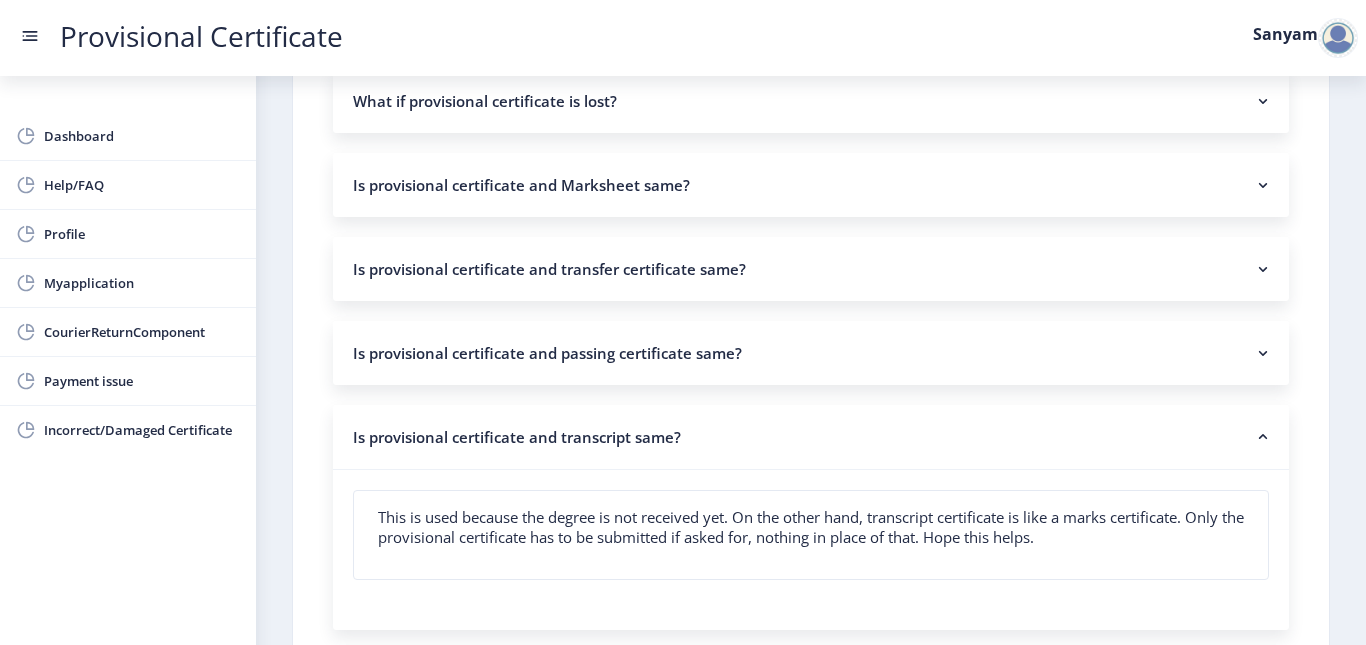 click on "Is provisional certificate and passing certificate same?" at bounding box center [811, 353] 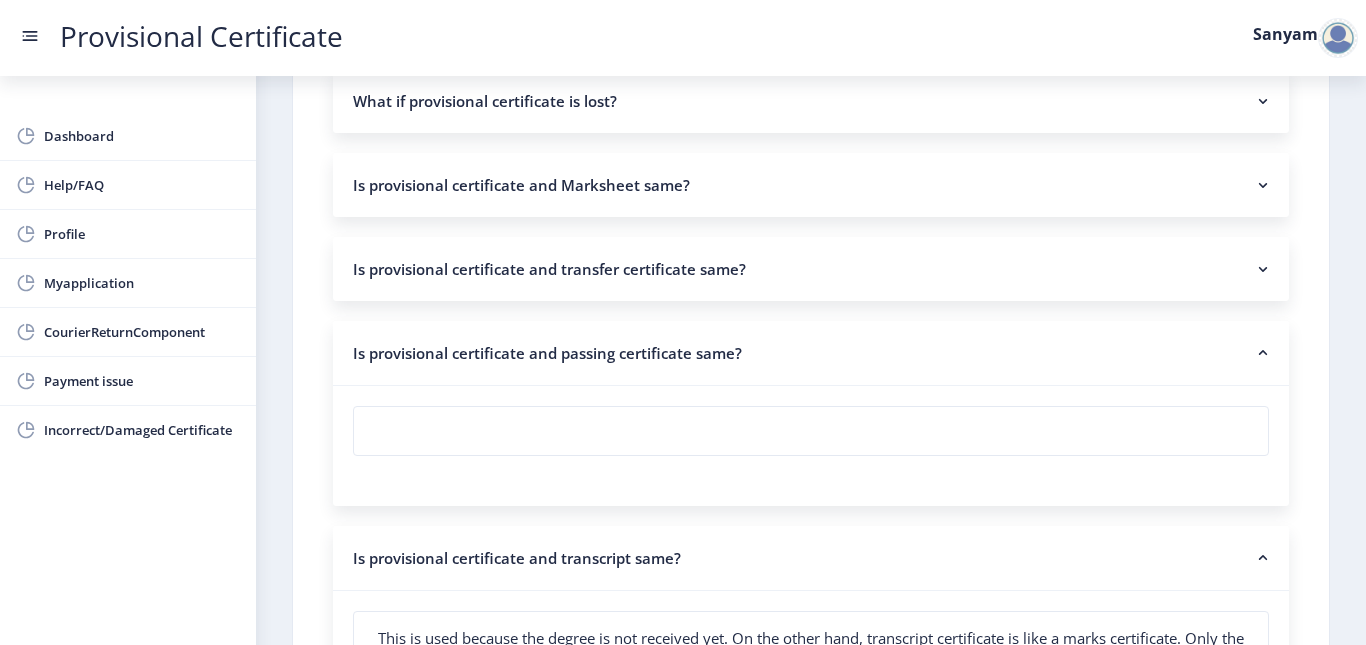 click on "Is provisional certificate and passing certificate same?" at bounding box center (811, 353) 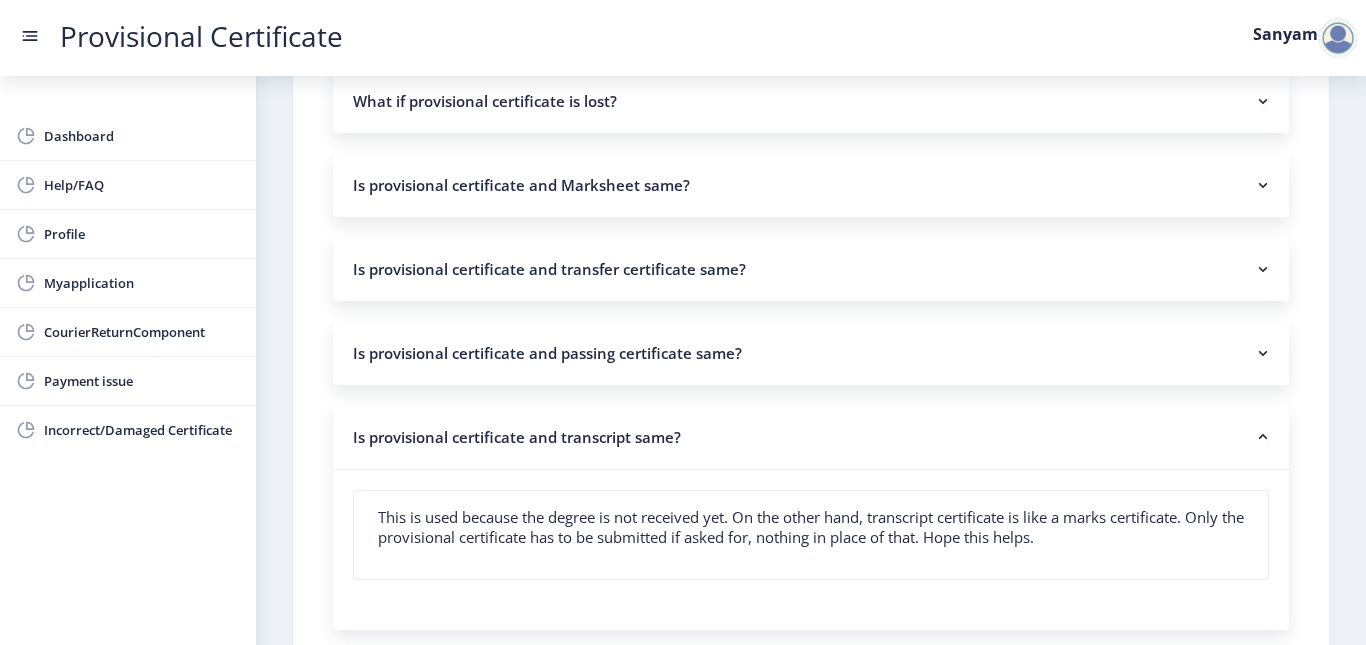 click on "Is provisional certificate and transfer certificate same?" at bounding box center [811, 269] 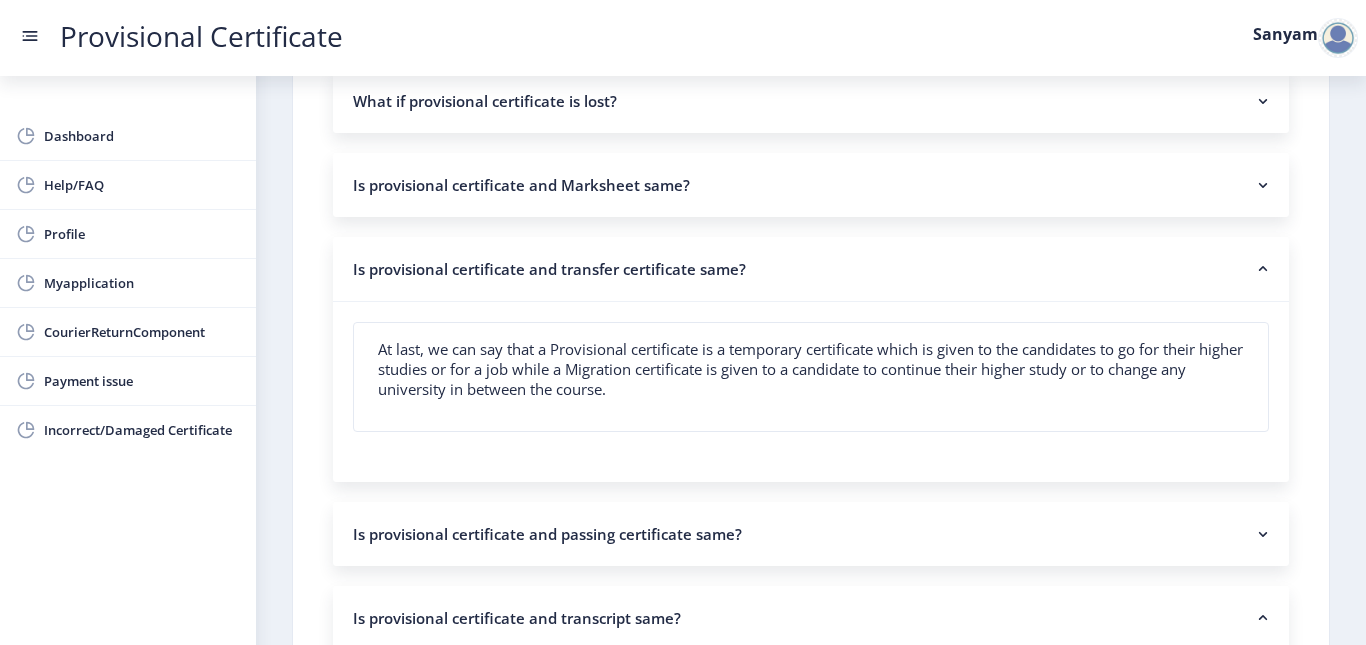 click on "Is provisional certificate and Marksheet same?" at bounding box center [811, 185] 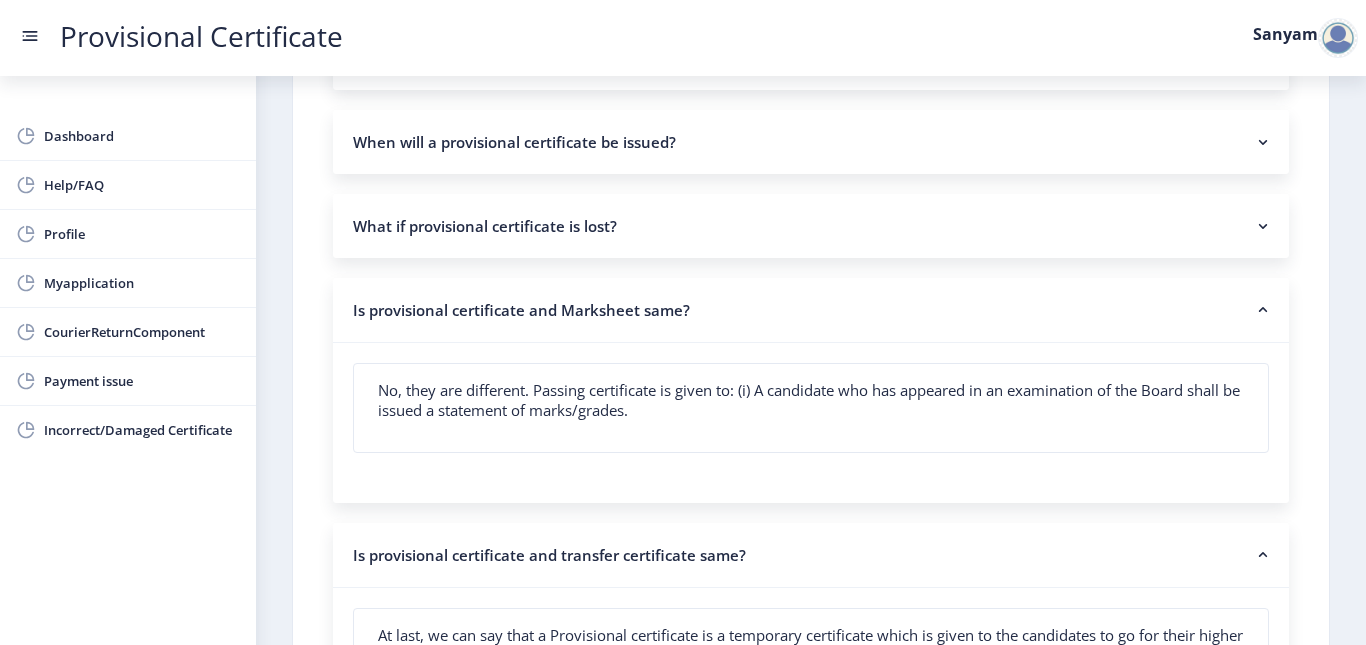 scroll, scrollTop: 1321, scrollLeft: 0, axis: vertical 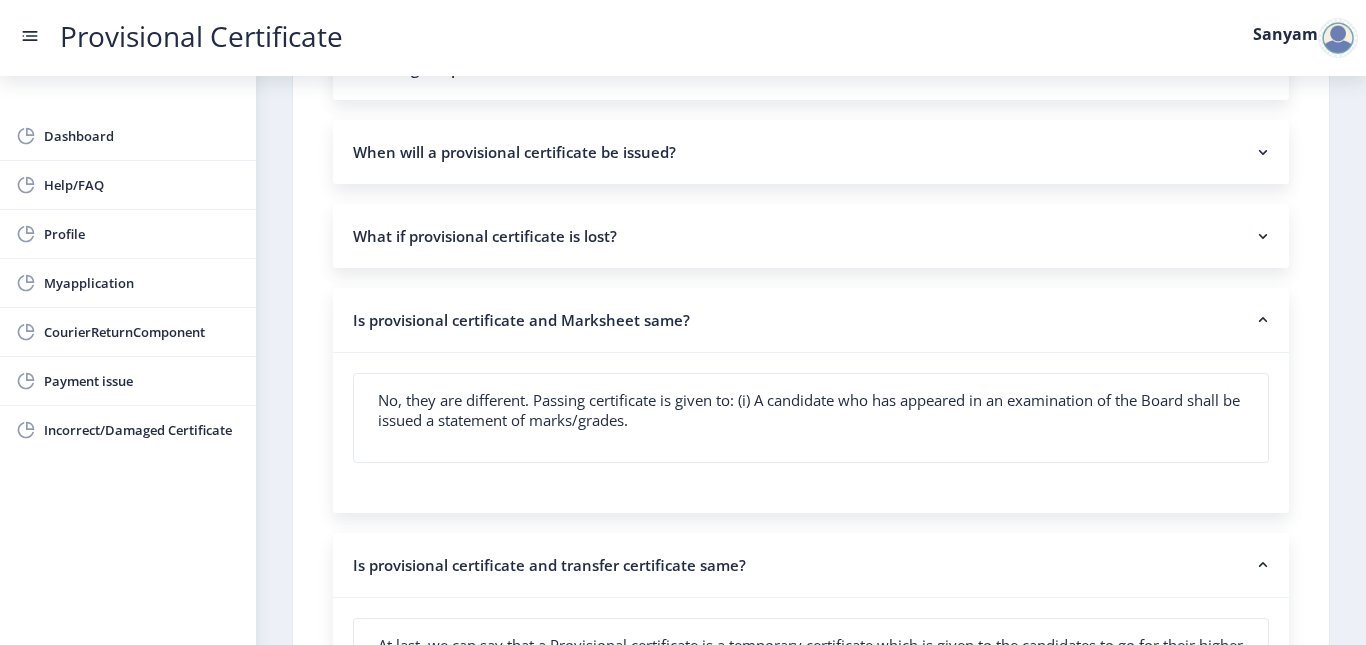 click on "What if provisional certificate is lost?" at bounding box center (811, 236) 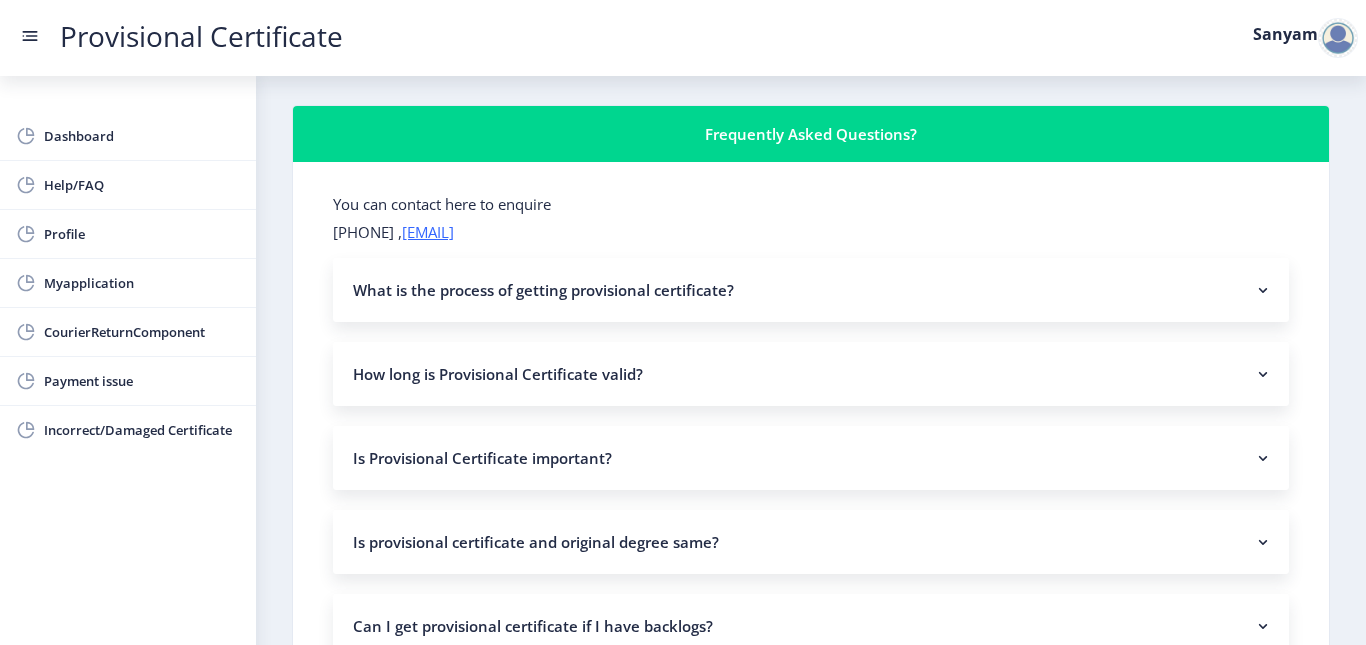 scroll, scrollTop: 0, scrollLeft: 0, axis: both 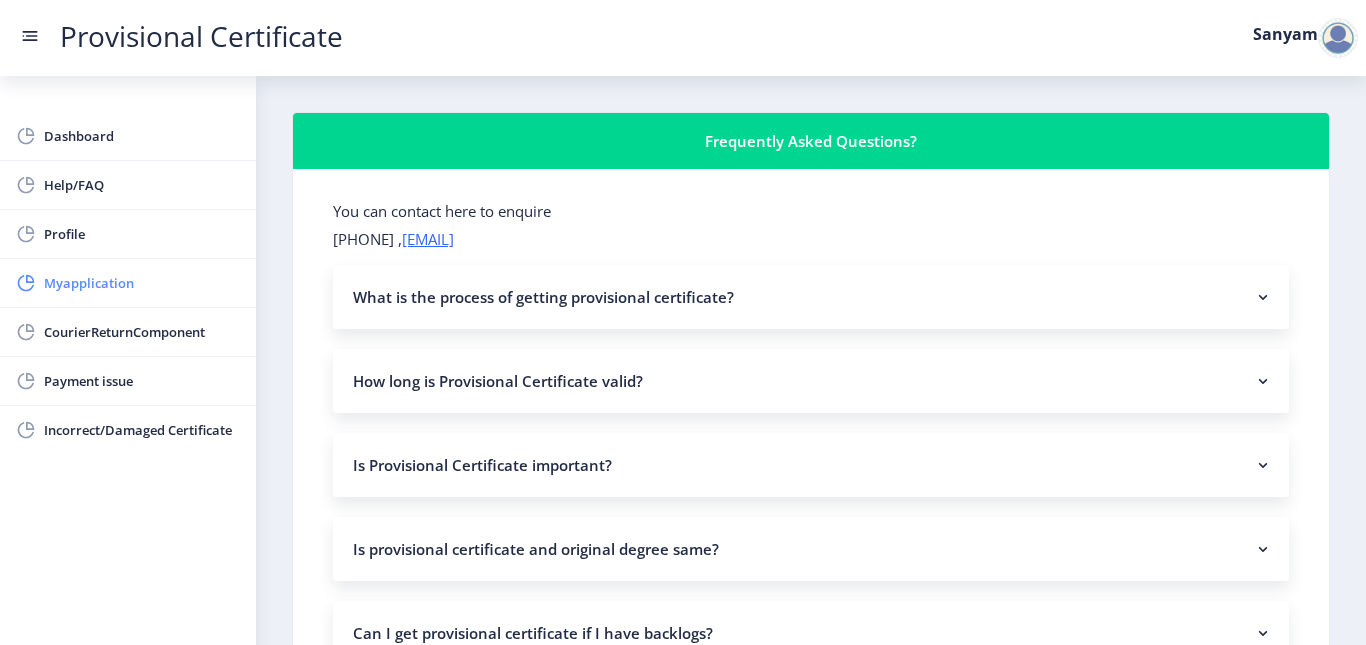 click on "Myapplication" at bounding box center [128, 283] 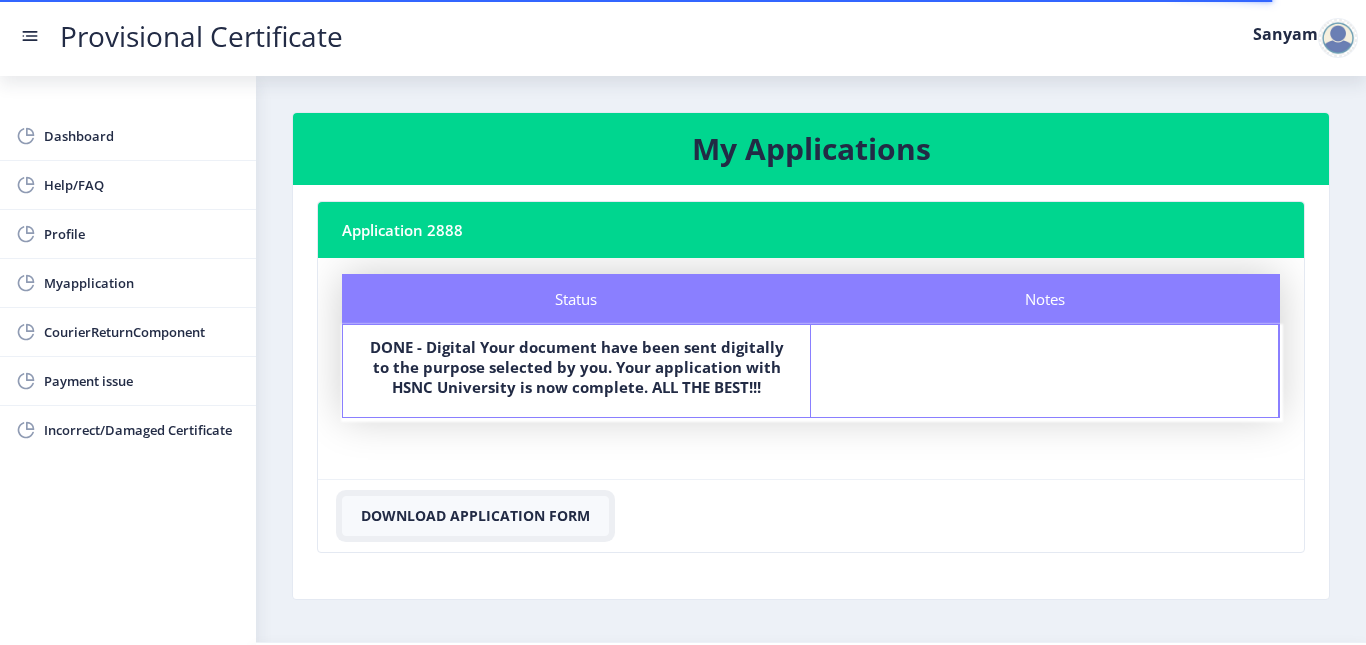 click on "Download Application Form" at bounding box center (475, 516) 